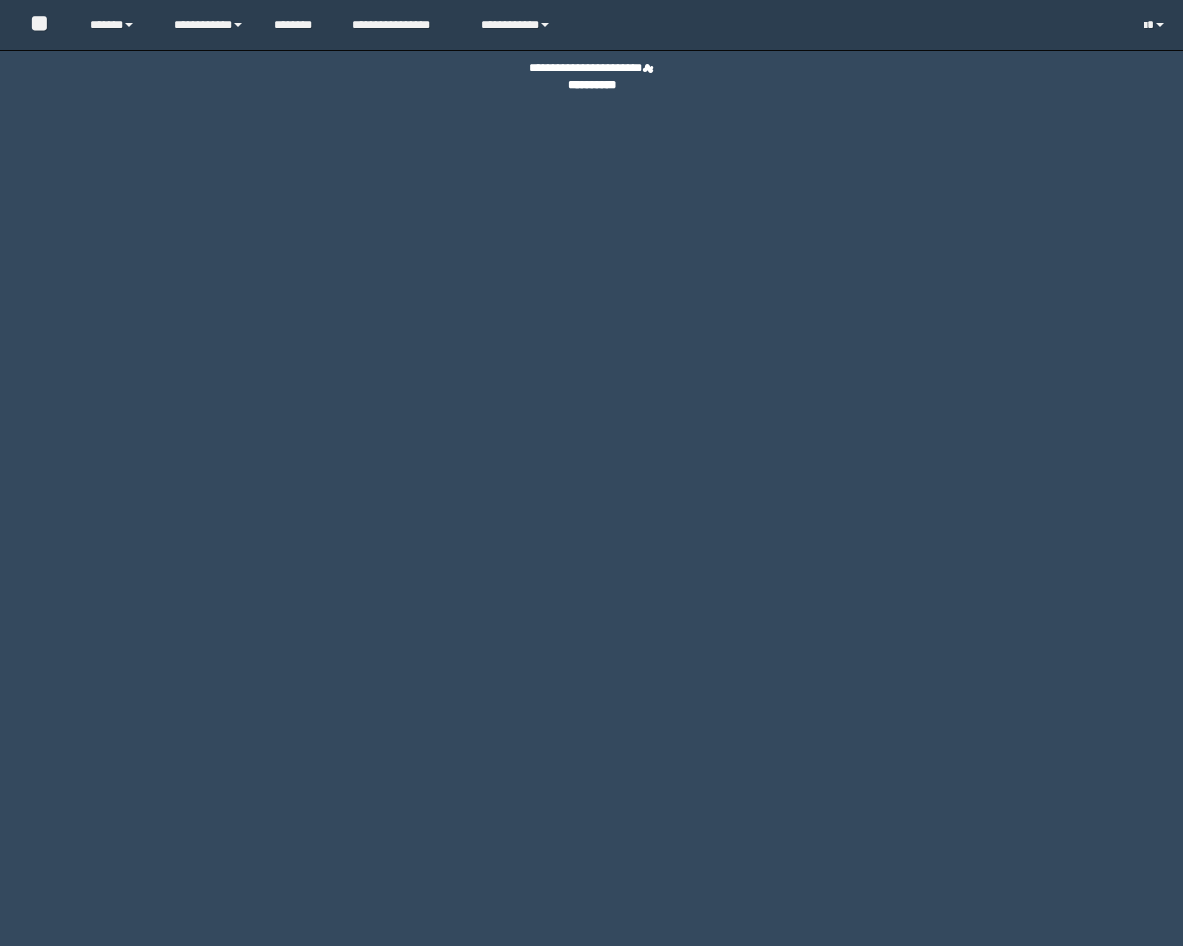 scroll, scrollTop: 0, scrollLeft: 0, axis: both 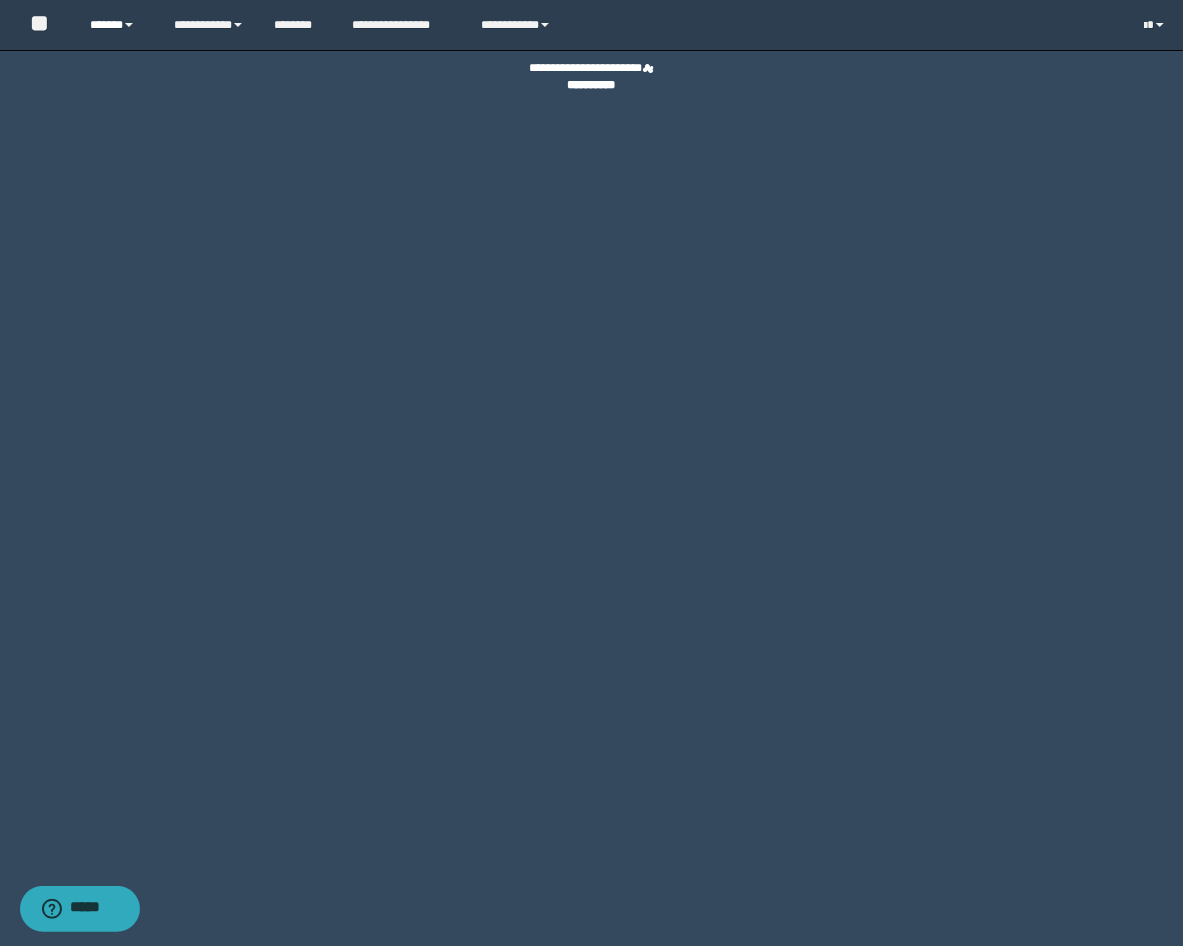 click on "******" at bounding box center [116, 25] 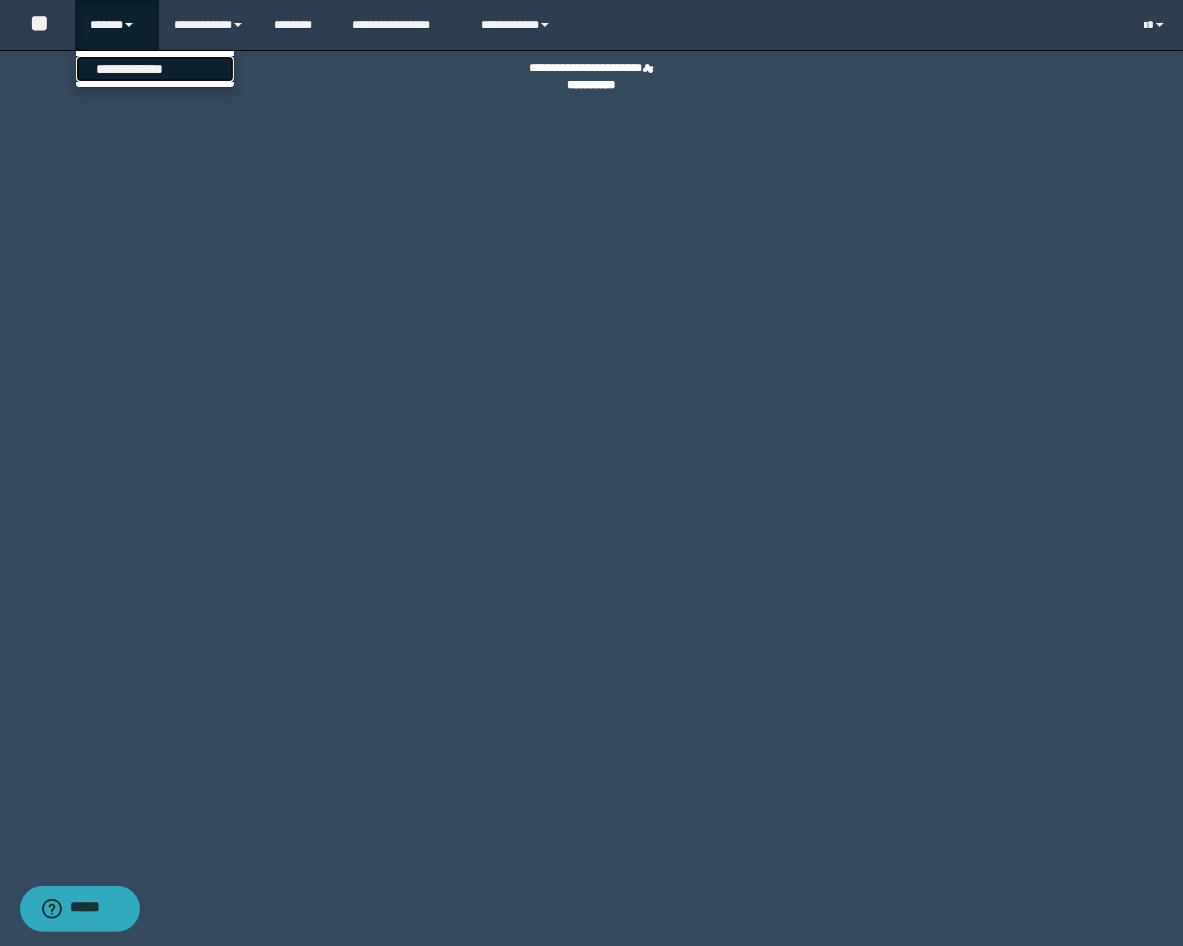 click on "**********" at bounding box center (155, 69) 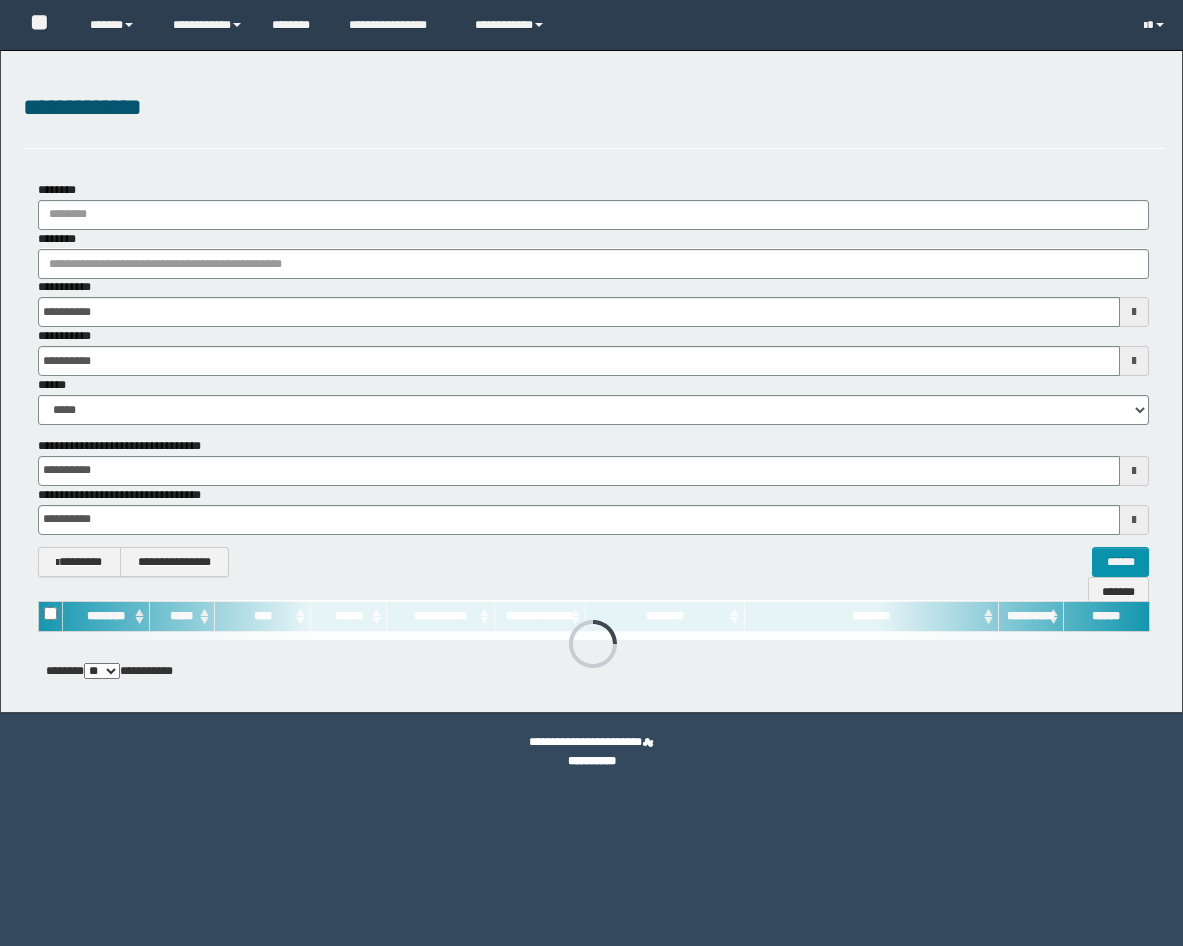 scroll, scrollTop: 0, scrollLeft: 0, axis: both 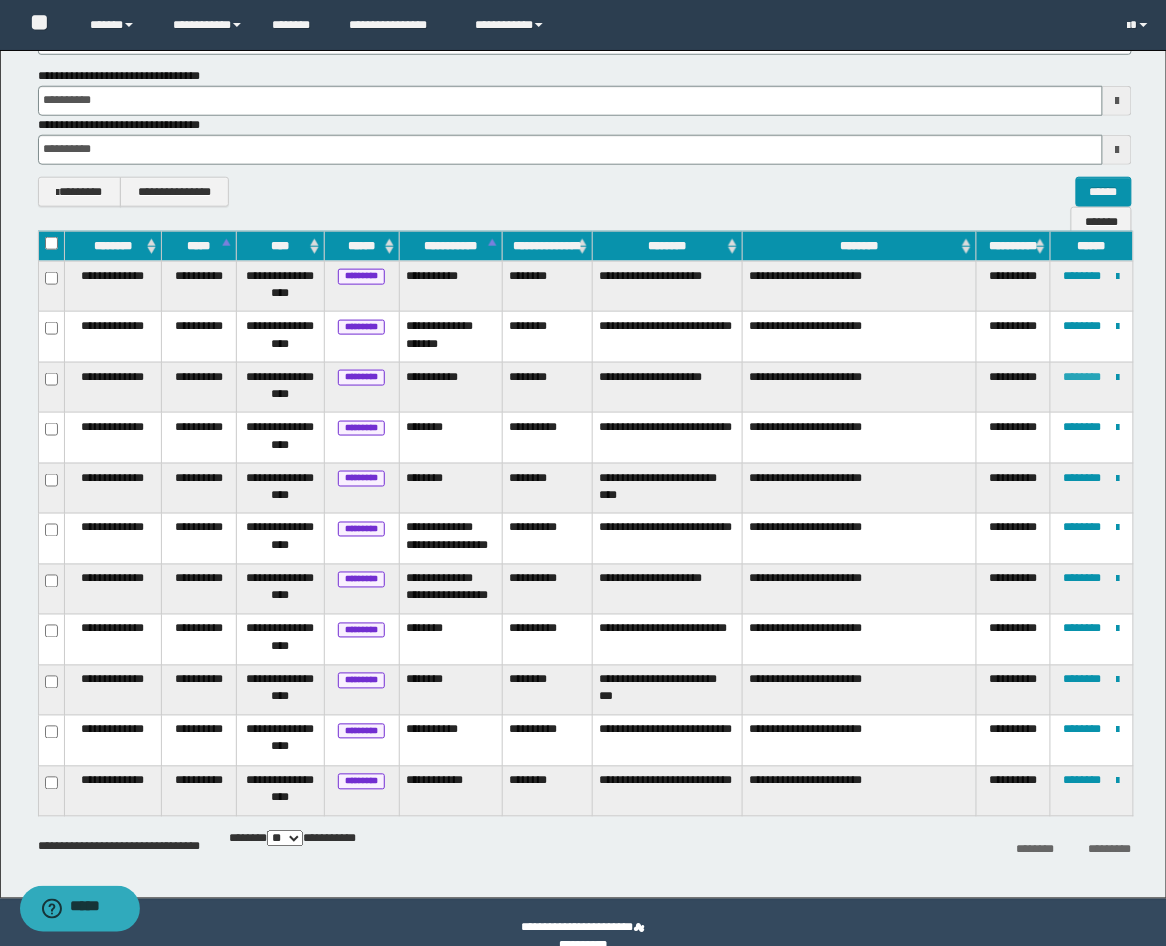 click on "********" at bounding box center (1083, 377) 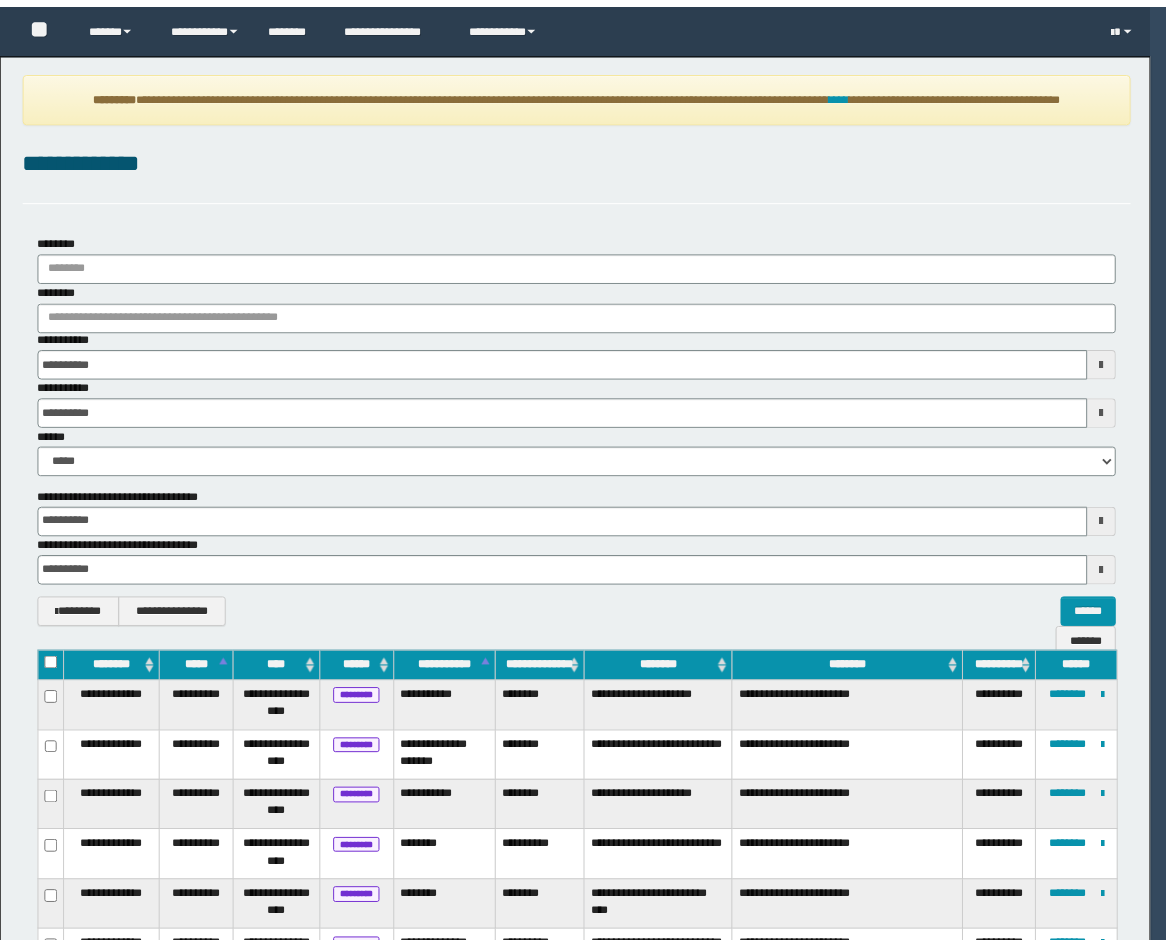 scroll, scrollTop: 0, scrollLeft: 0, axis: both 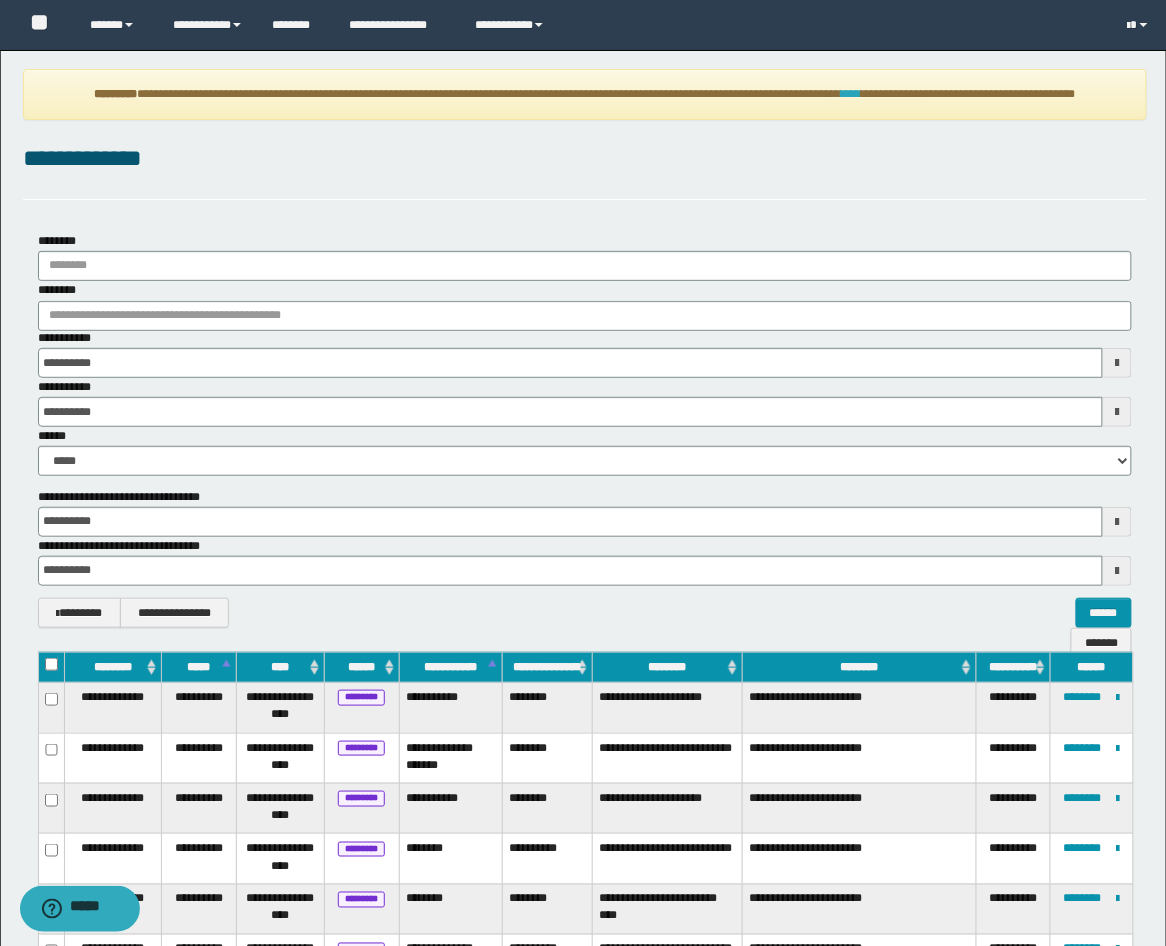 click on "****" at bounding box center (852, 94) 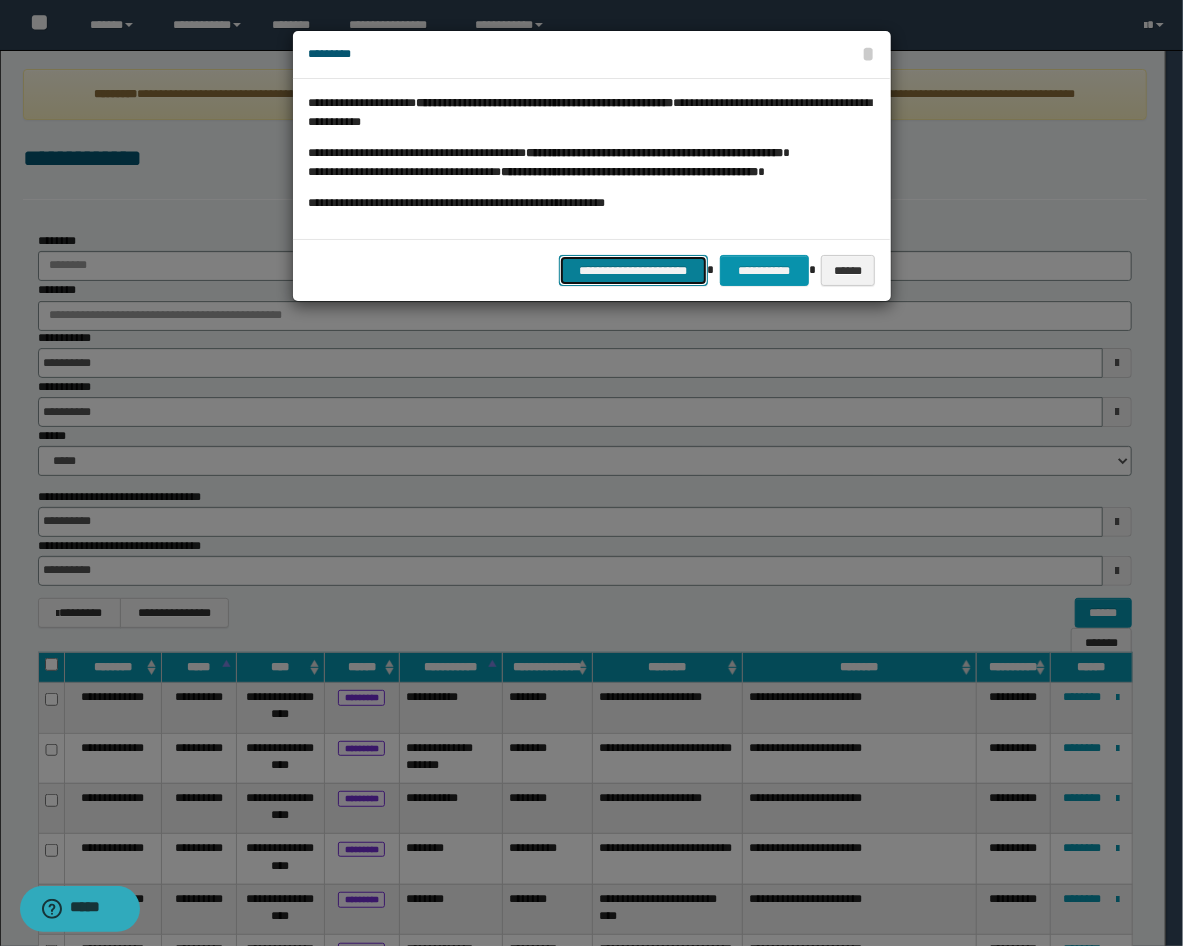 click on "**********" at bounding box center (633, 270) 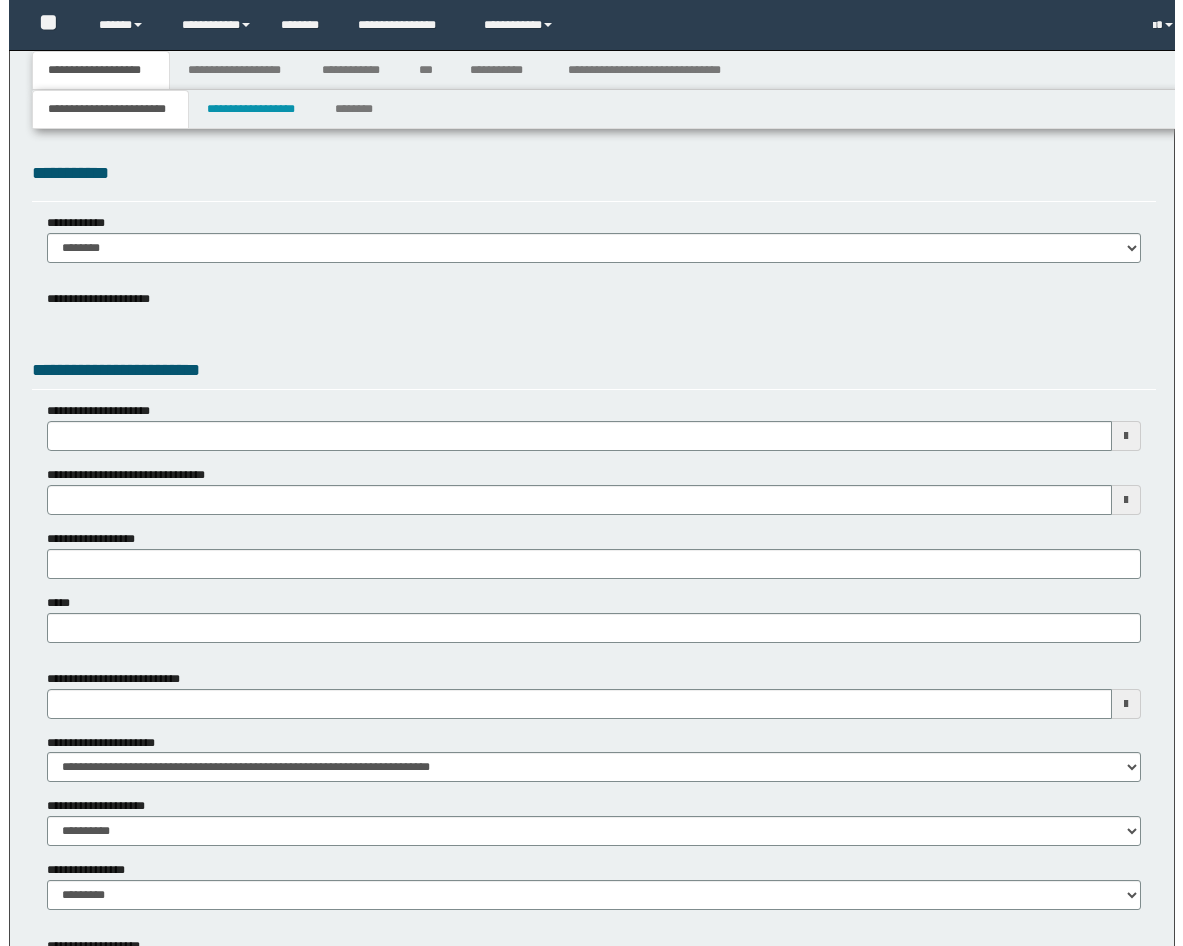 scroll, scrollTop: 0, scrollLeft: 0, axis: both 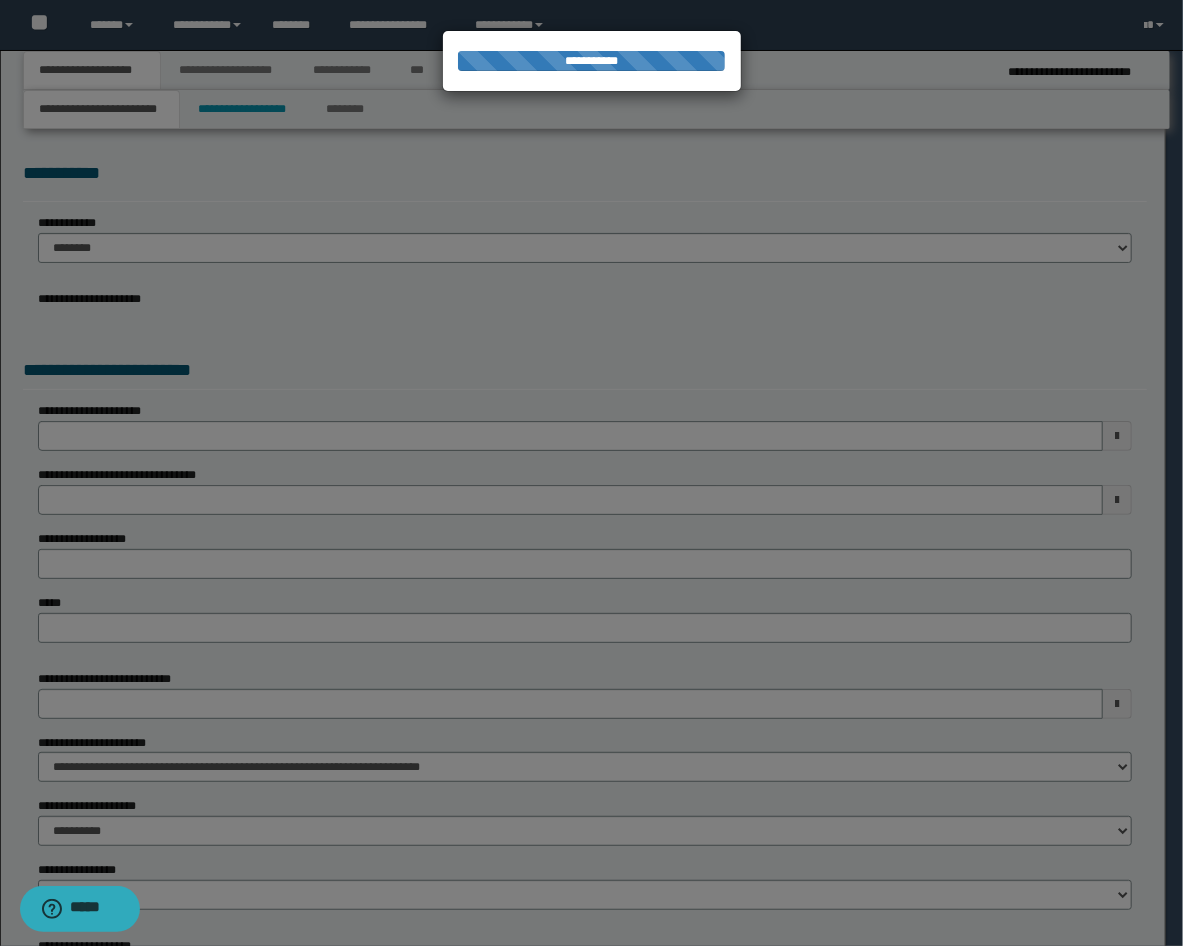 select on "*" 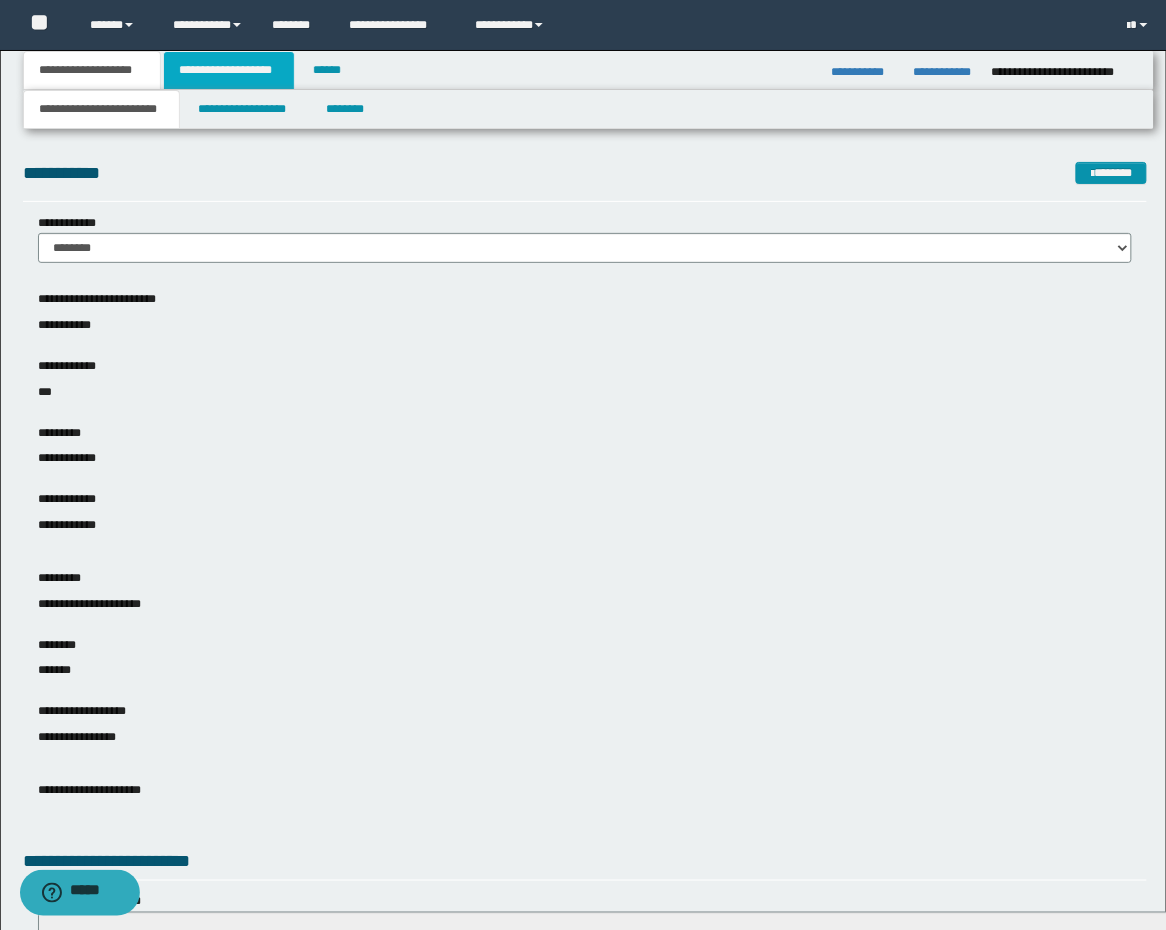 click on "**********" at bounding box center (229, 70) 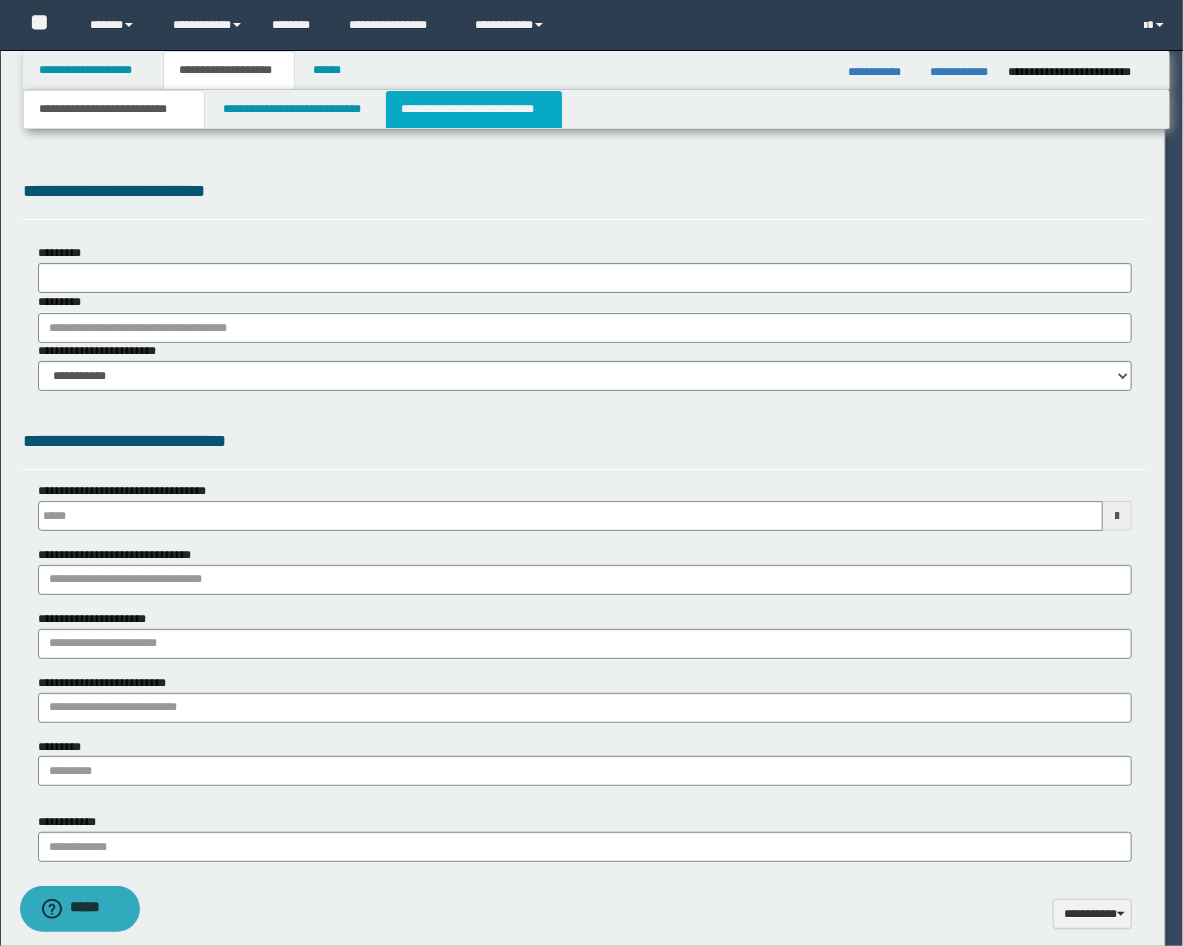 scroll, scrollTop: 0, scrollLeft: 0, axis: both 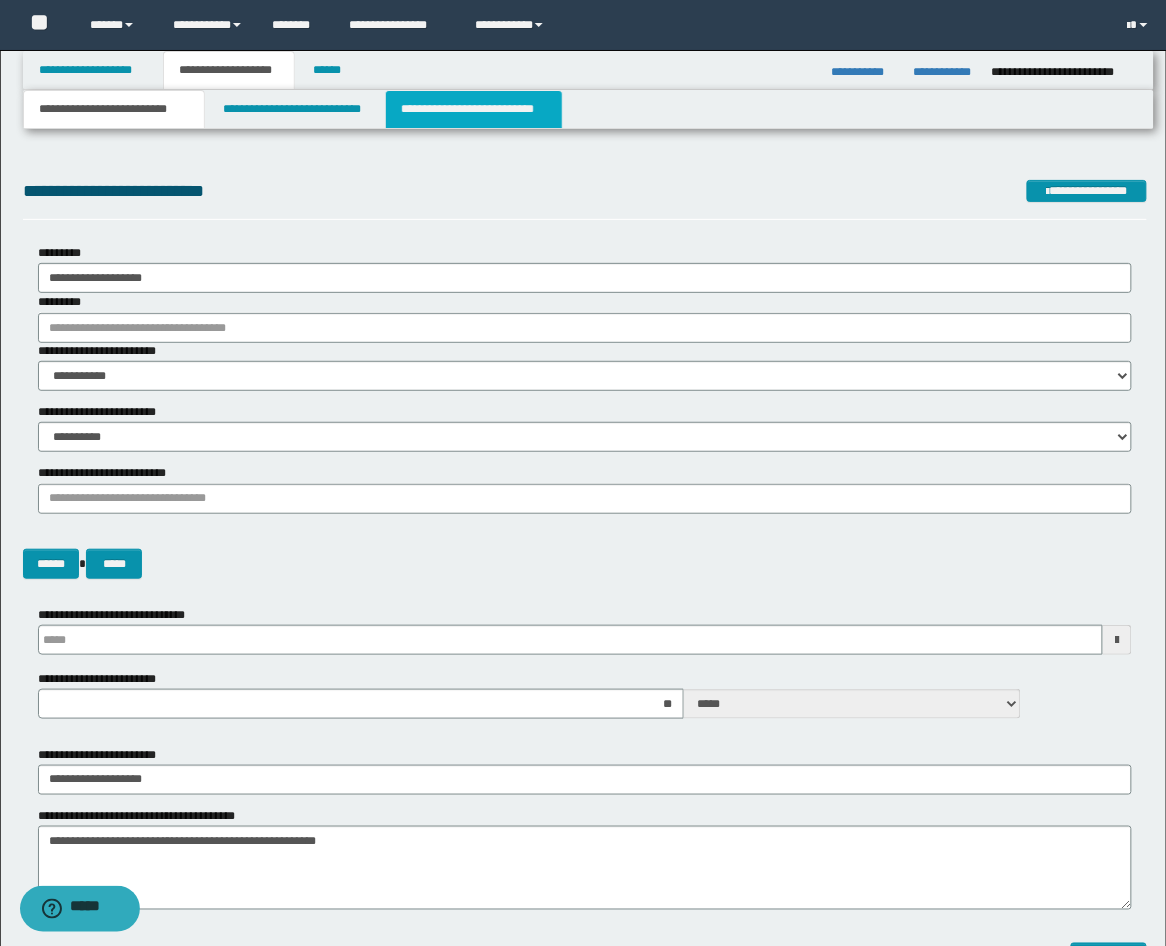 click on "**********" at bounding box center [474, 109] 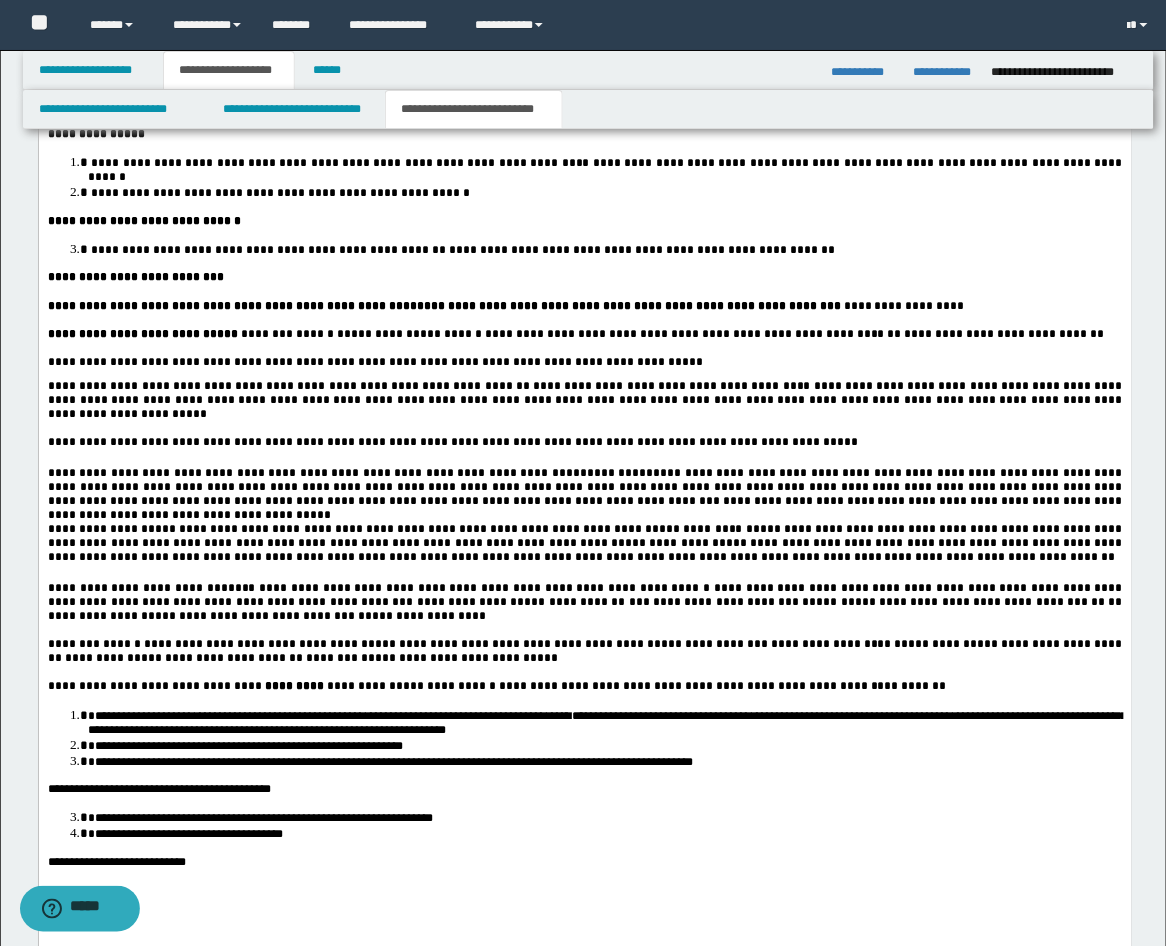 scroll, scrollTop: 2963, scrollLeft: 0, axis: vertical 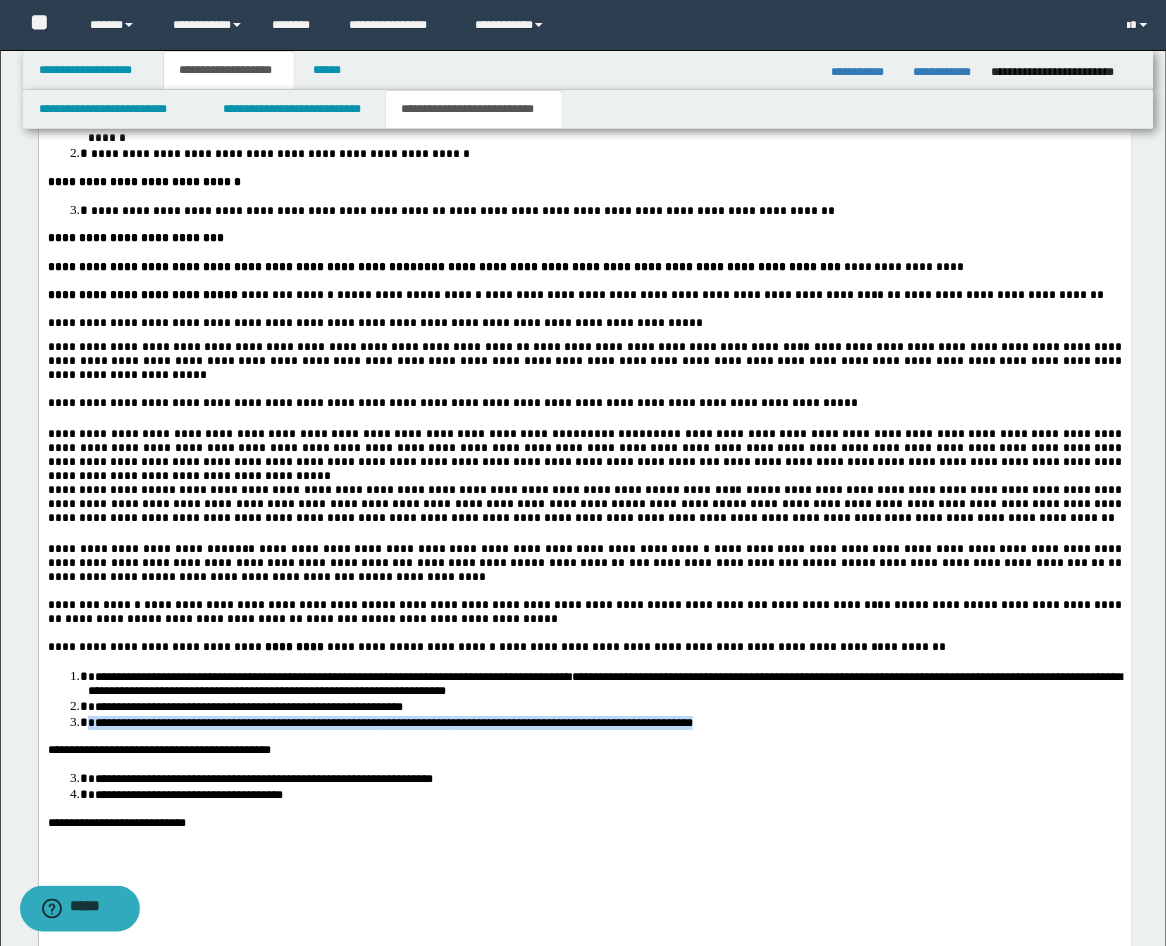 drag, startPoint x: 736, startPoint y: 807, endPoint x: 45, endPoint y: 809, distance: 691.00287 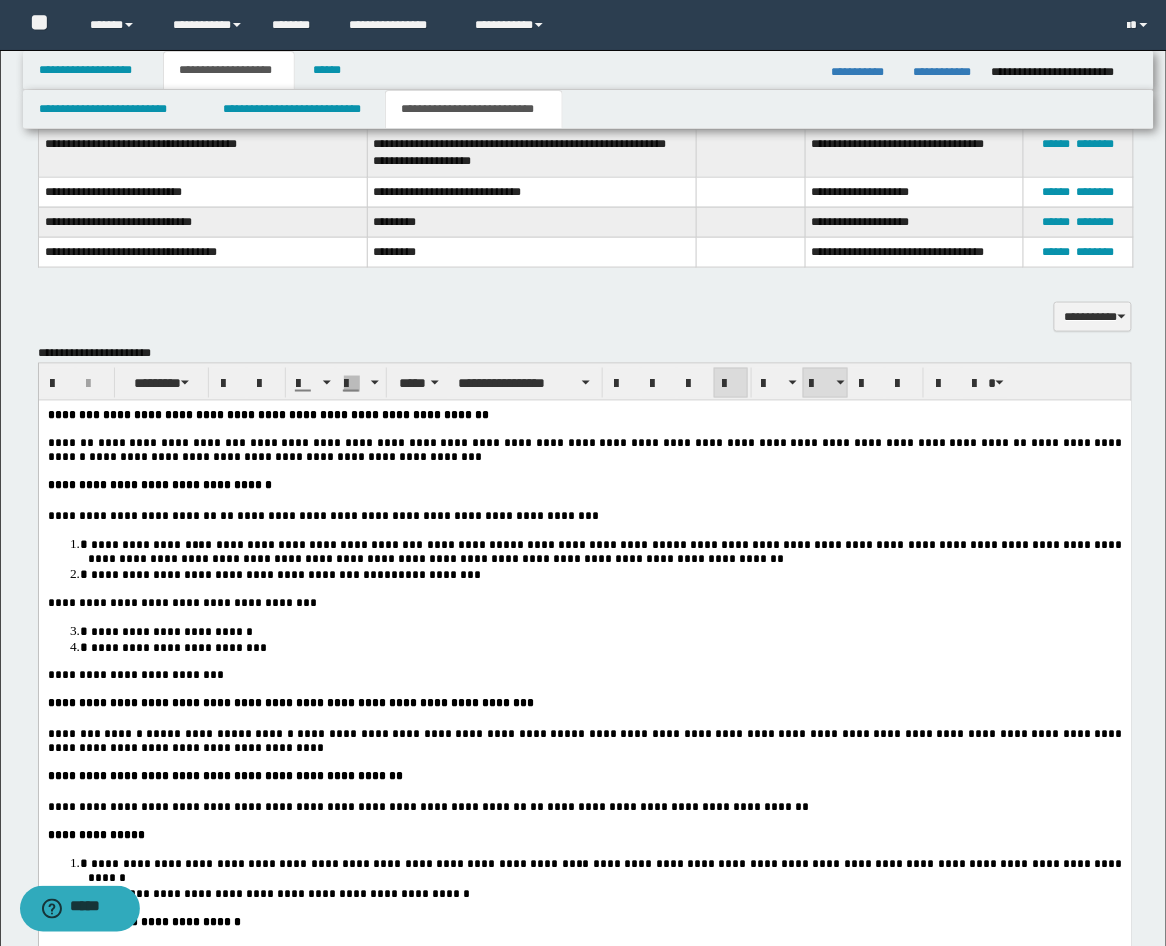 scroll, scrollTop: 1852, scrollLeft: 0, axis: vertical 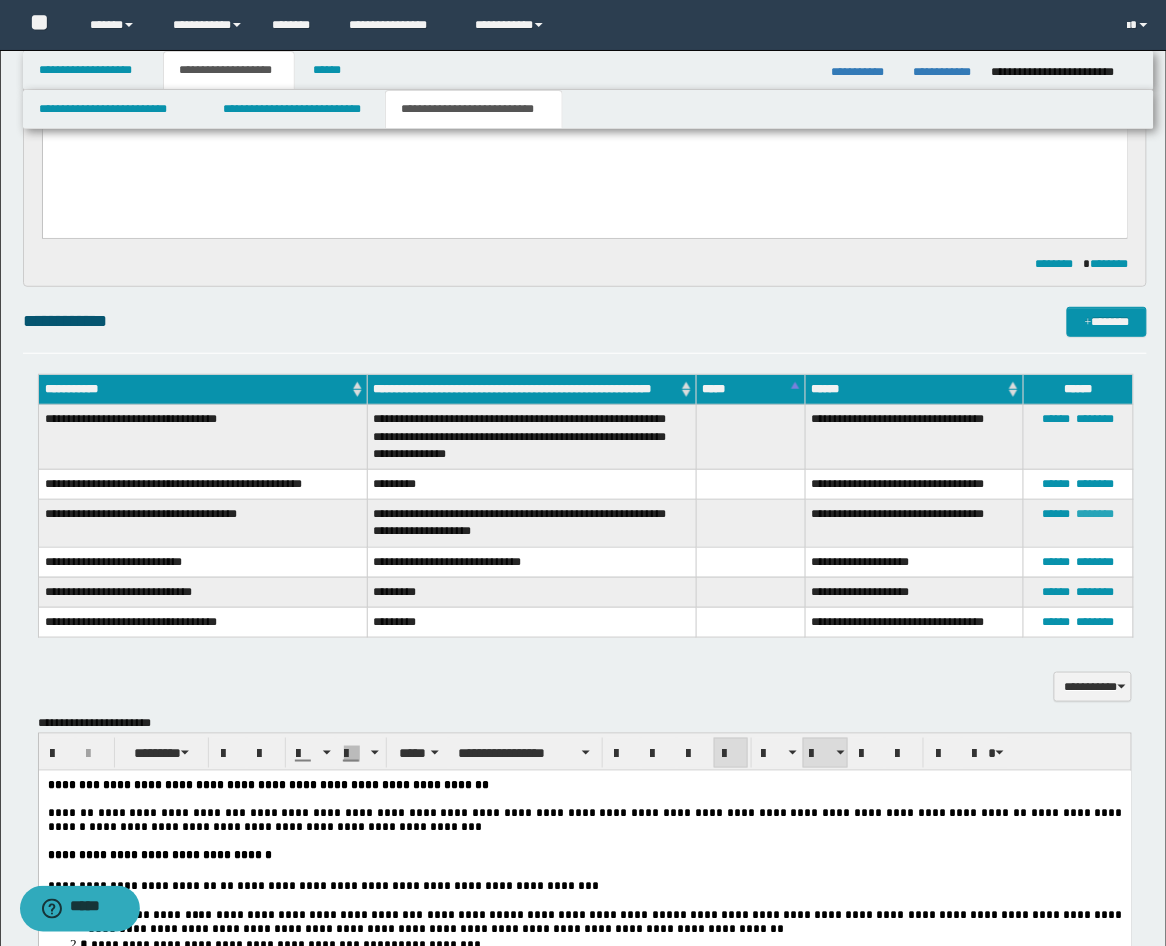 click on "********" at bounding box center (1095, 514) 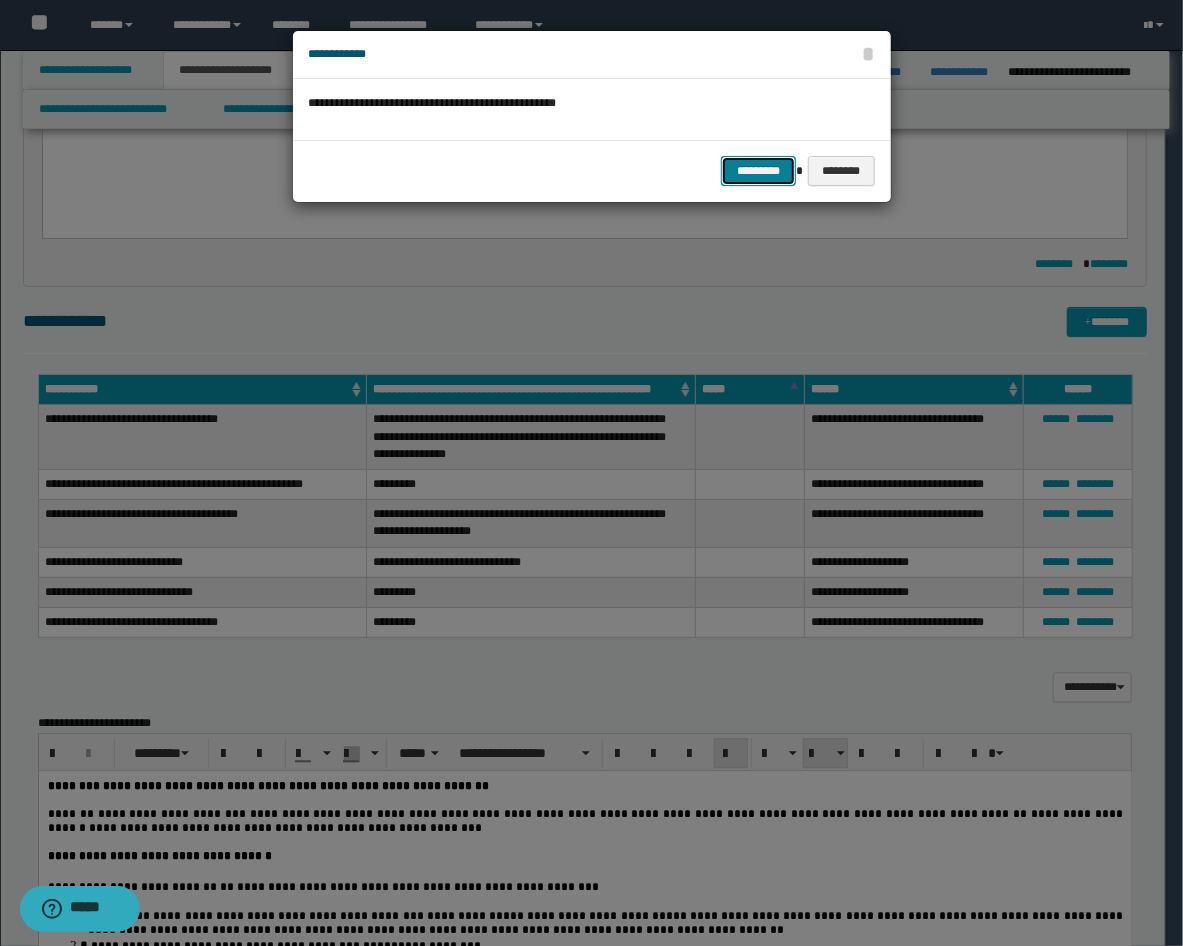 click on "*********" at bounding box center (758, 171) 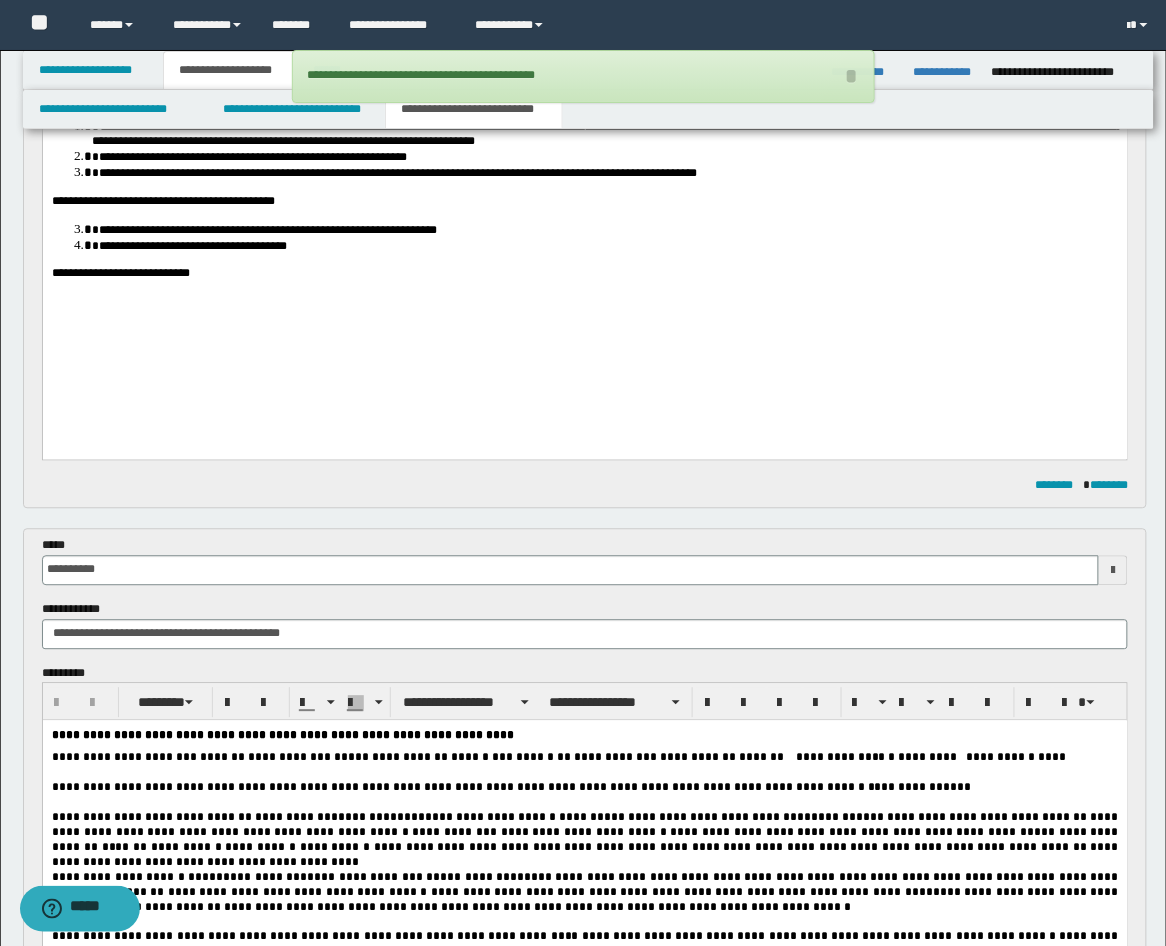 scroll, scrollTop: 741, scrollLeft: 0, axis: vertical 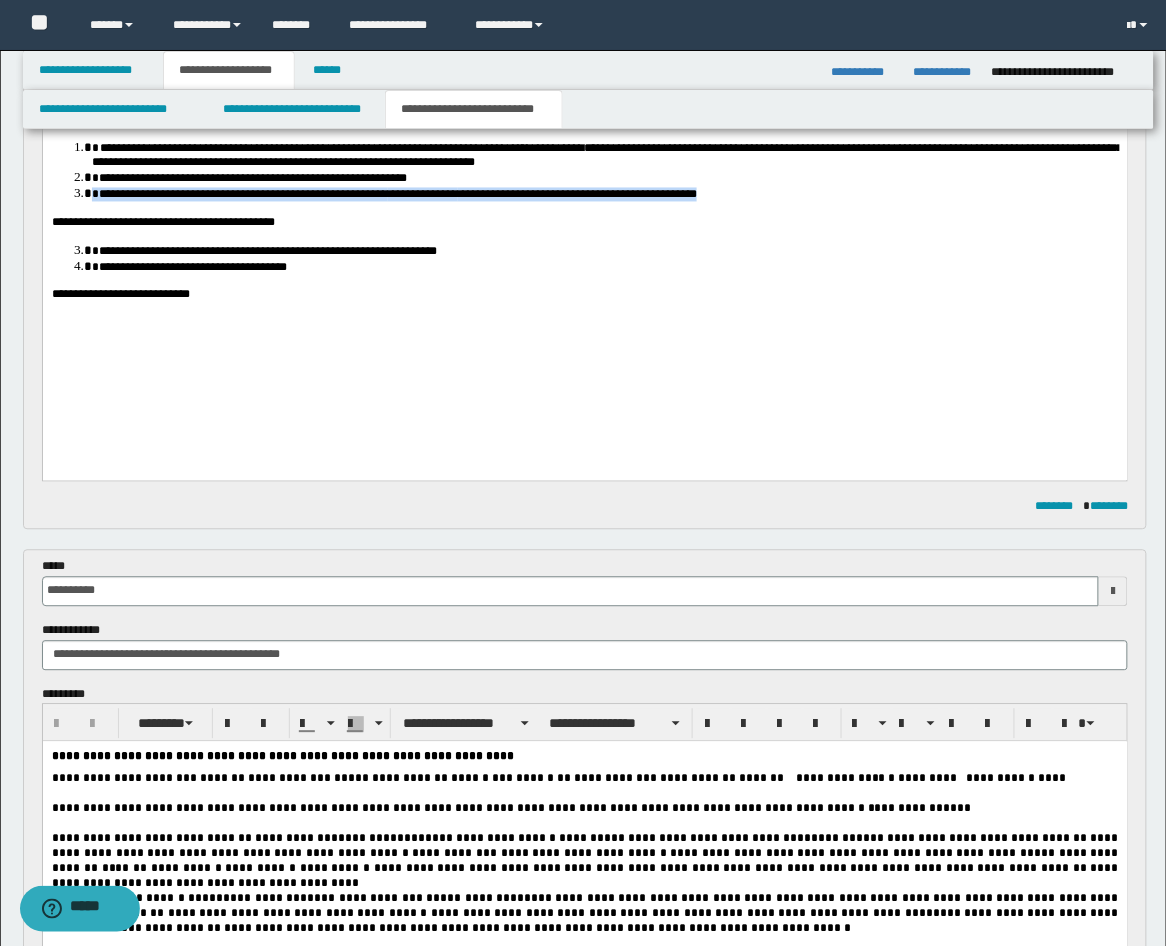 drag, startPoint x: 735, startPoint y: 260, endPoint x: 39, endPoint y: 254, distance: 696.0259 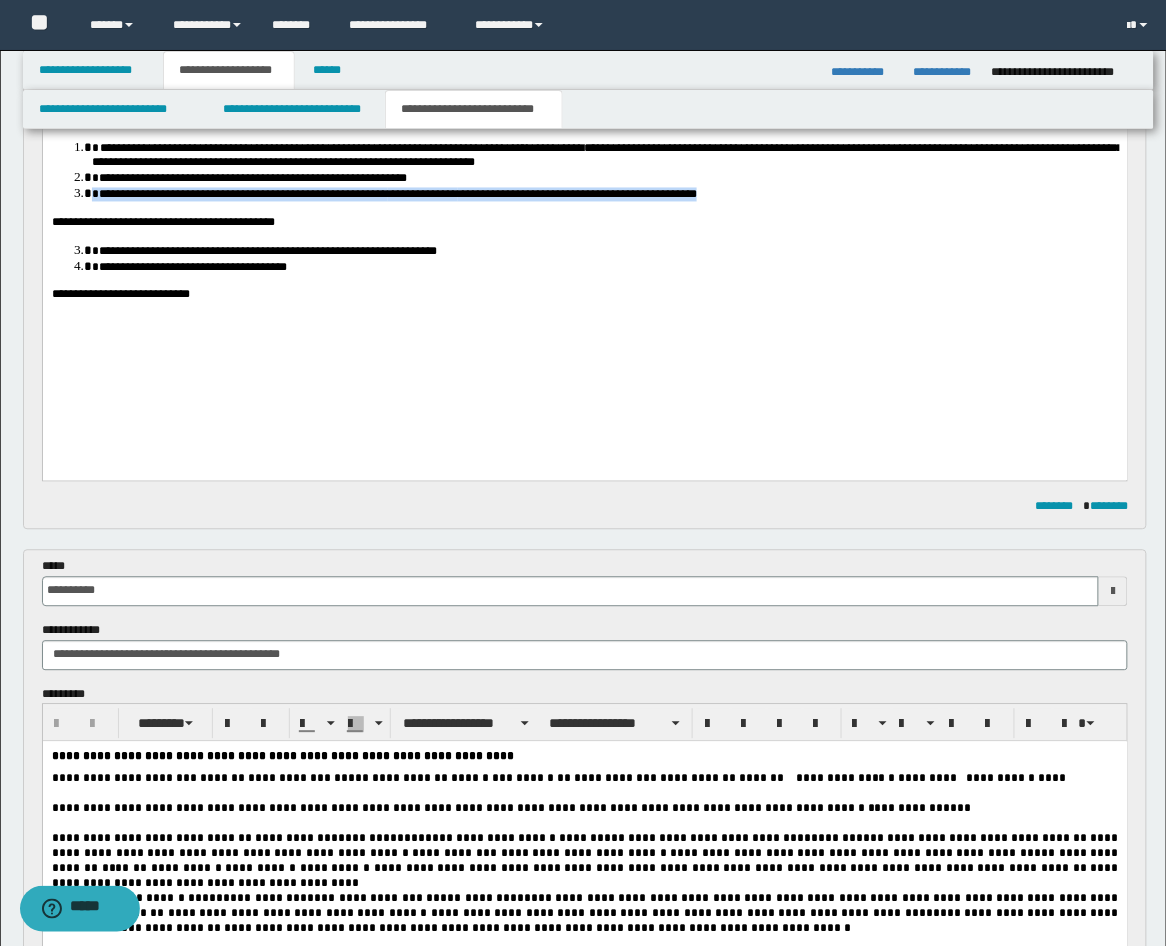 click on "**********" at bounding box center (584, 20) 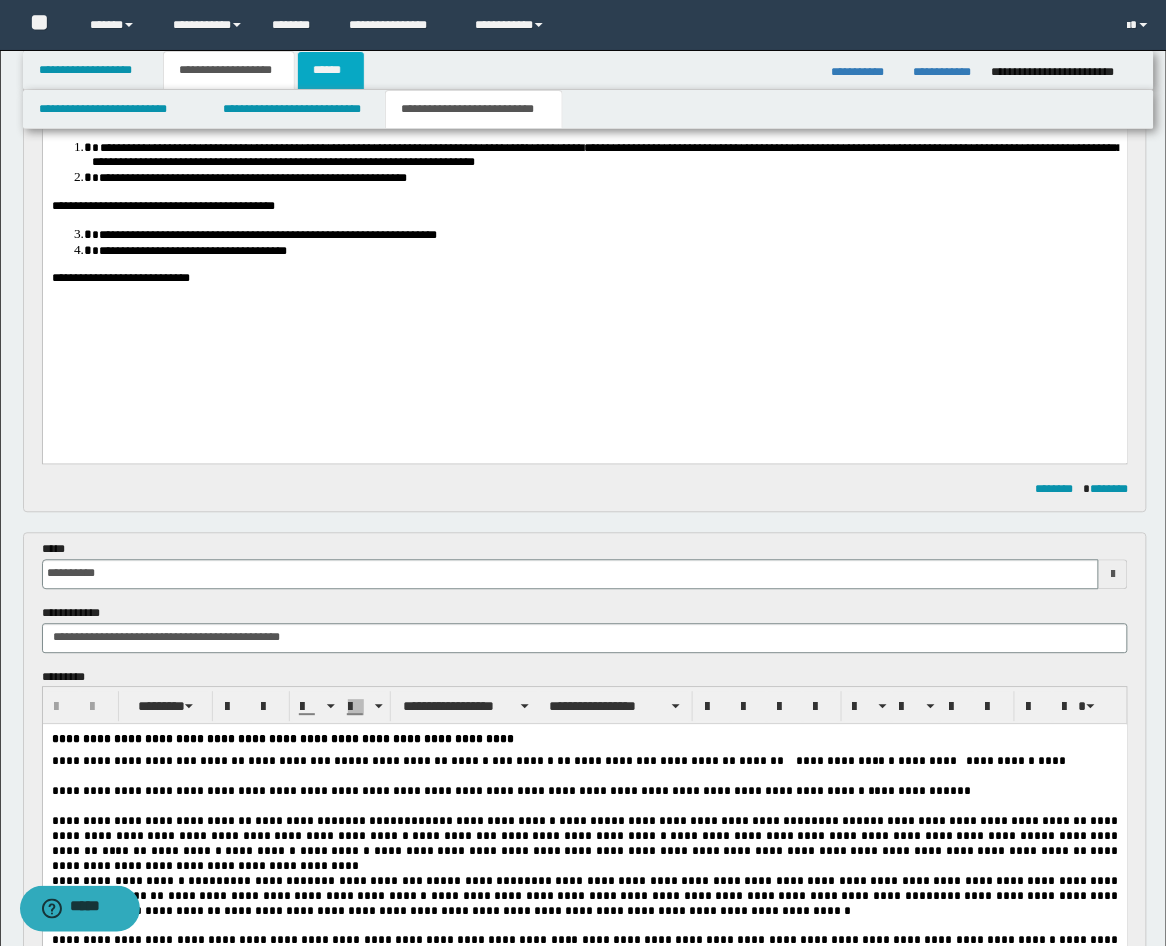 click on "******" at bounding box center (331, 70) 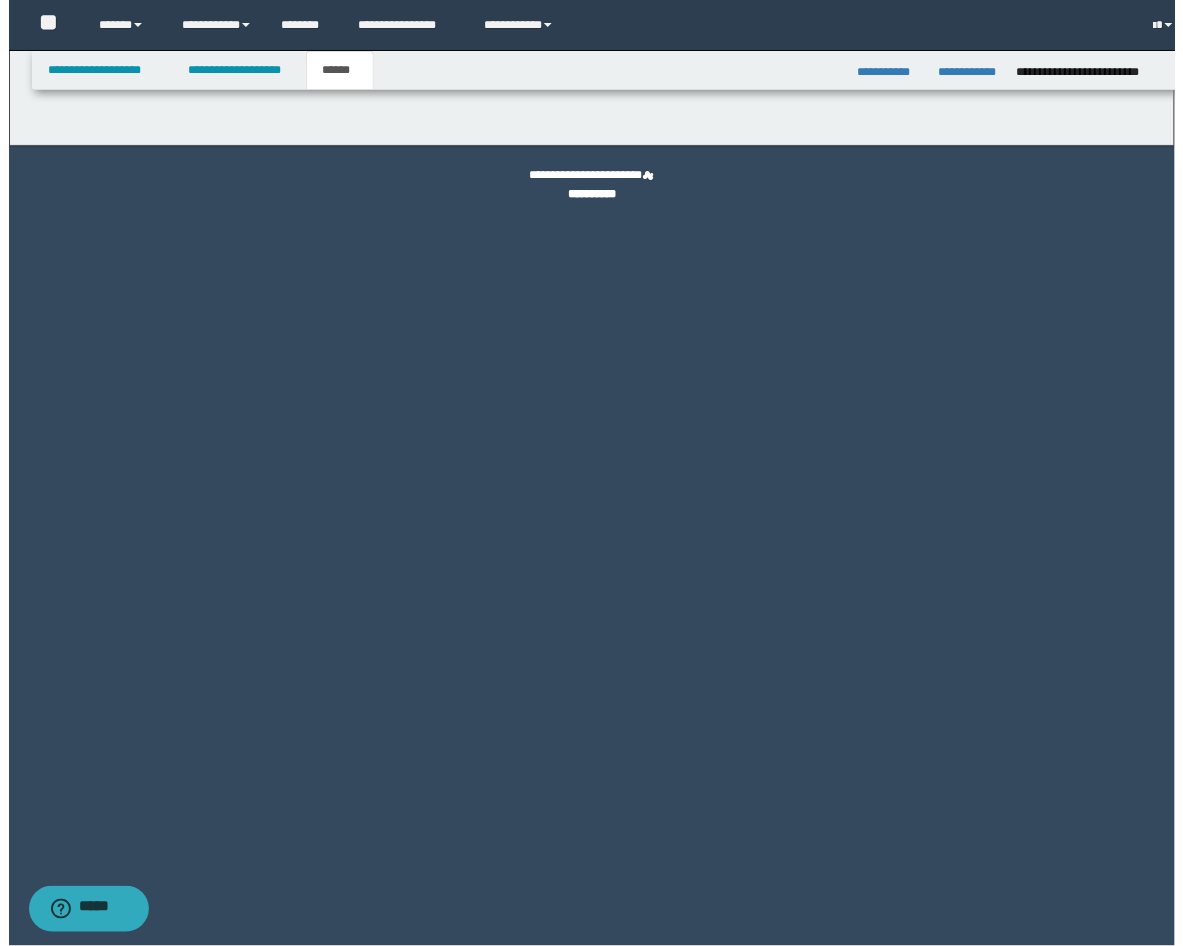 scroll, scrollTop: 0, scrollLeft: 0, axis: both 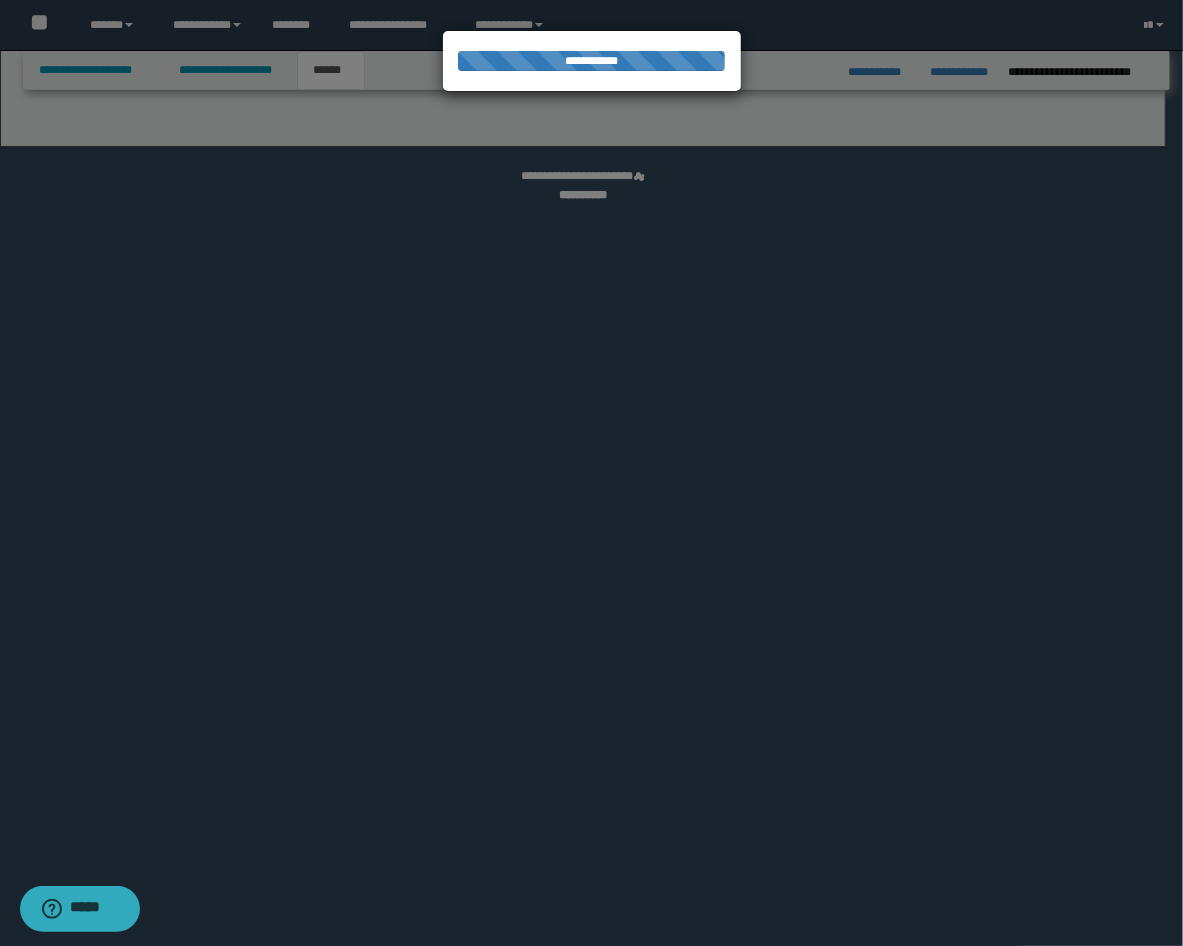 select on "*" 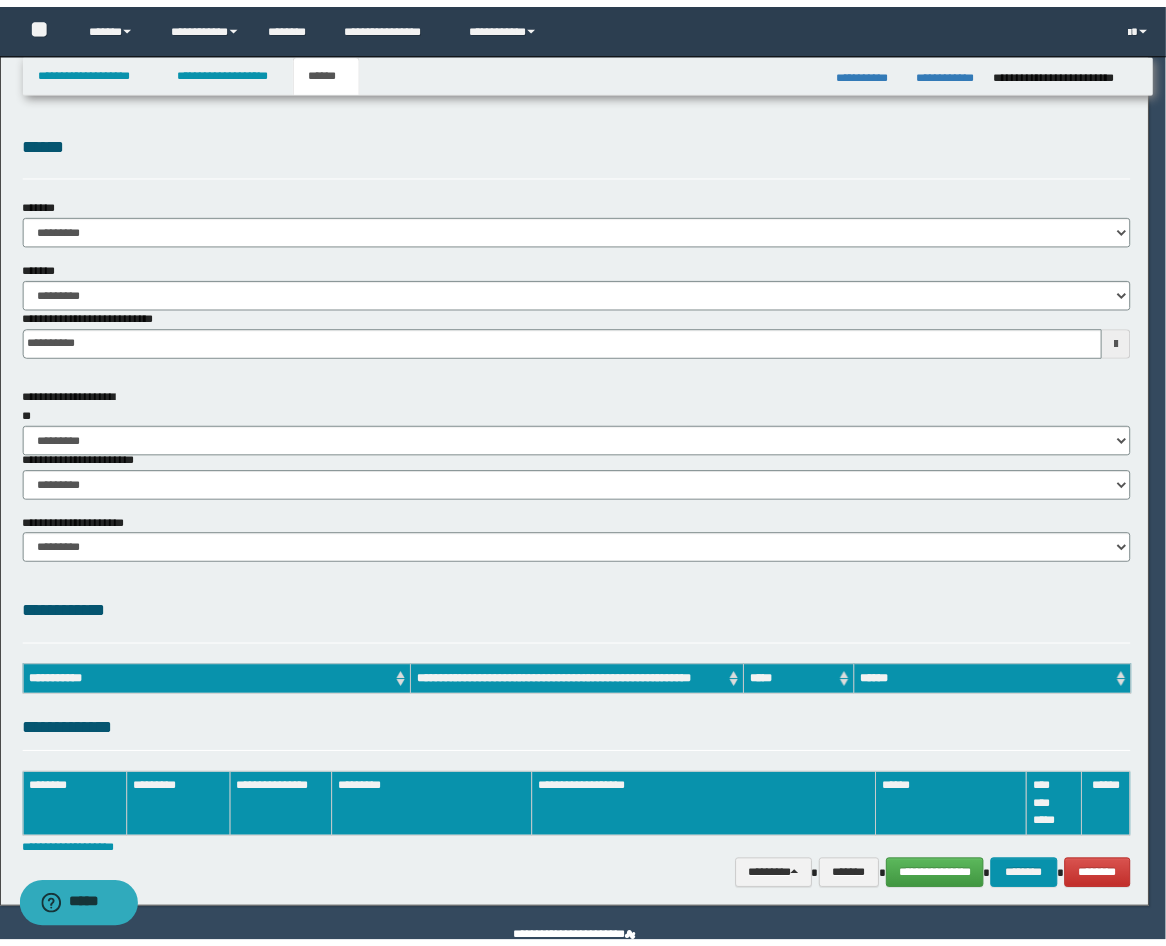 scroll, scrollTop: 0, scrollLeft: 0, axis: both 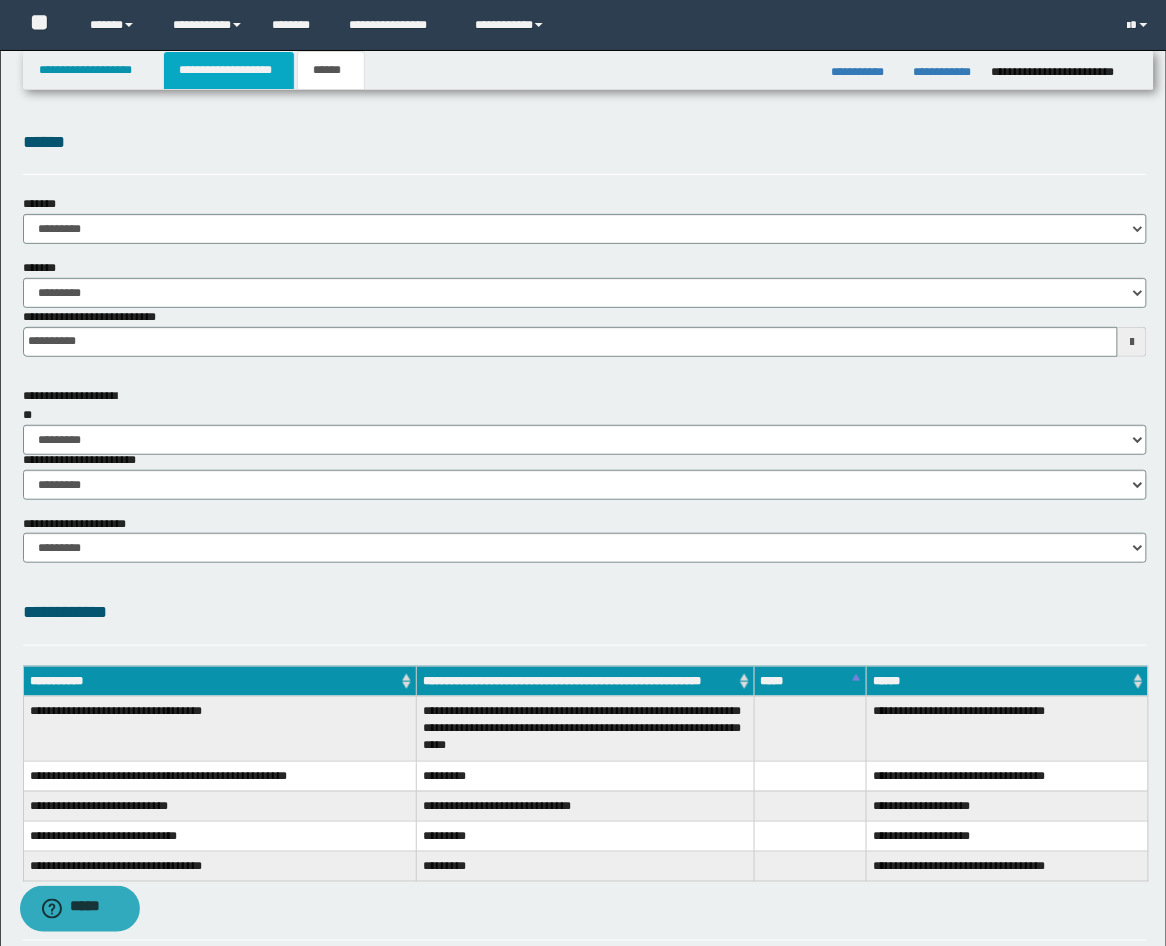 click on "**********" at bounding box center (229, 70) 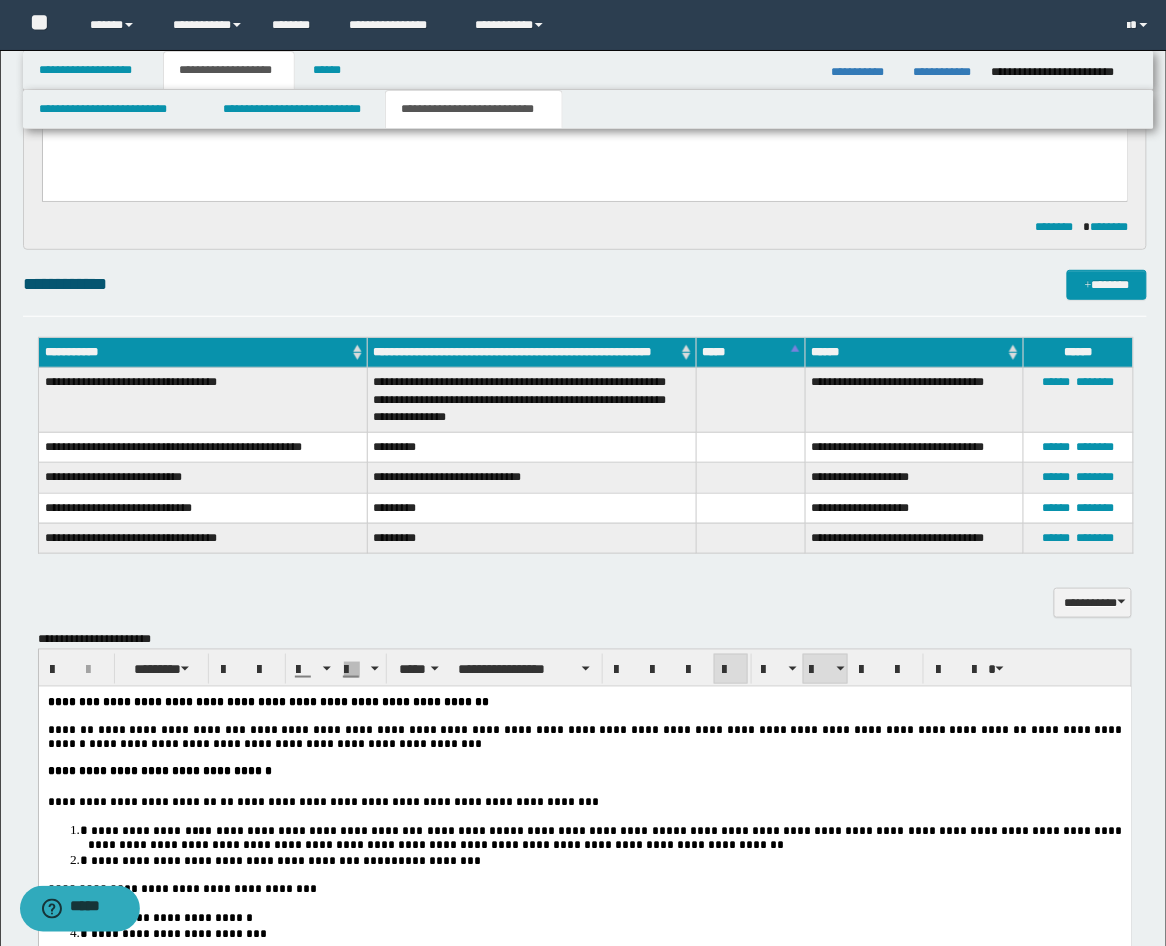 scroll, scrollTop: 1852, scrollLeft: 0, axis: vertical 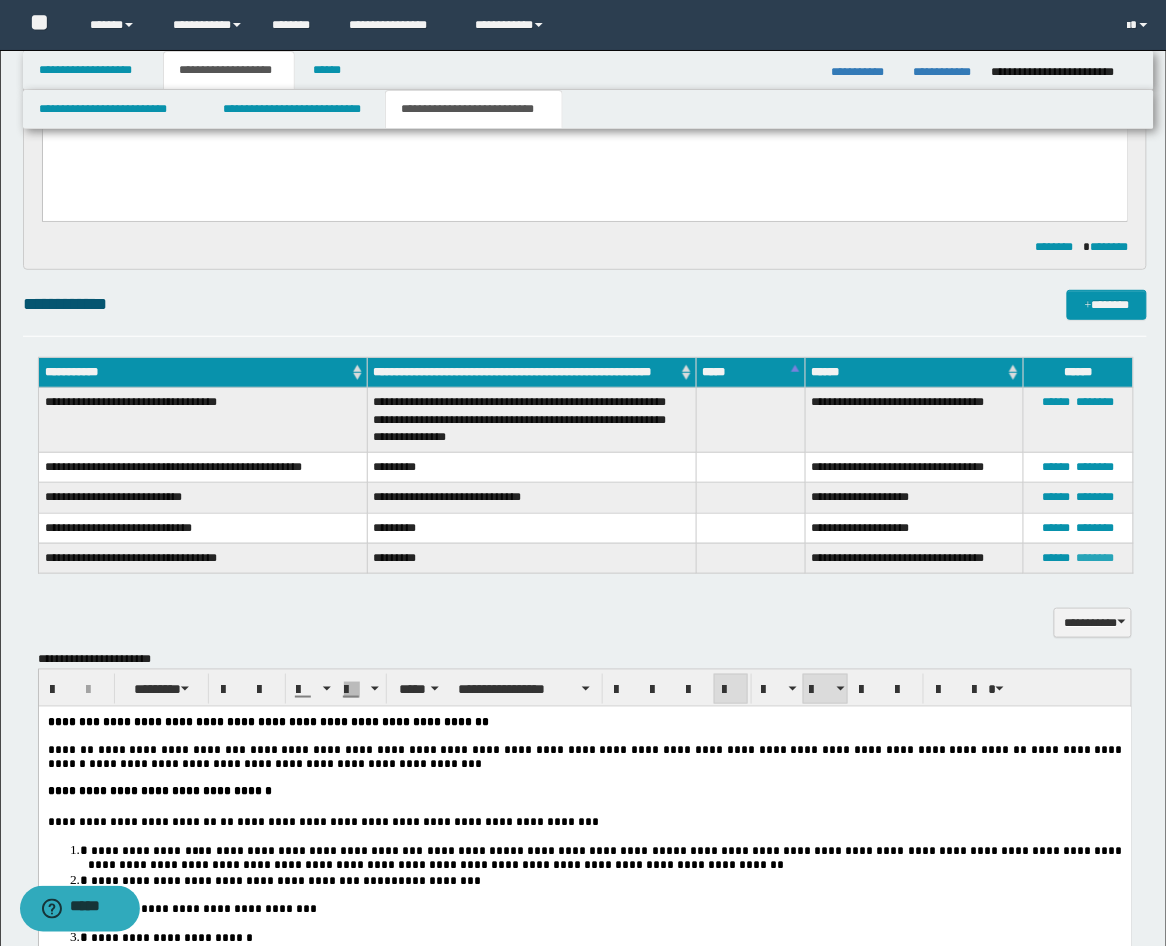 click on "********" at bounding box center (1095, 558) 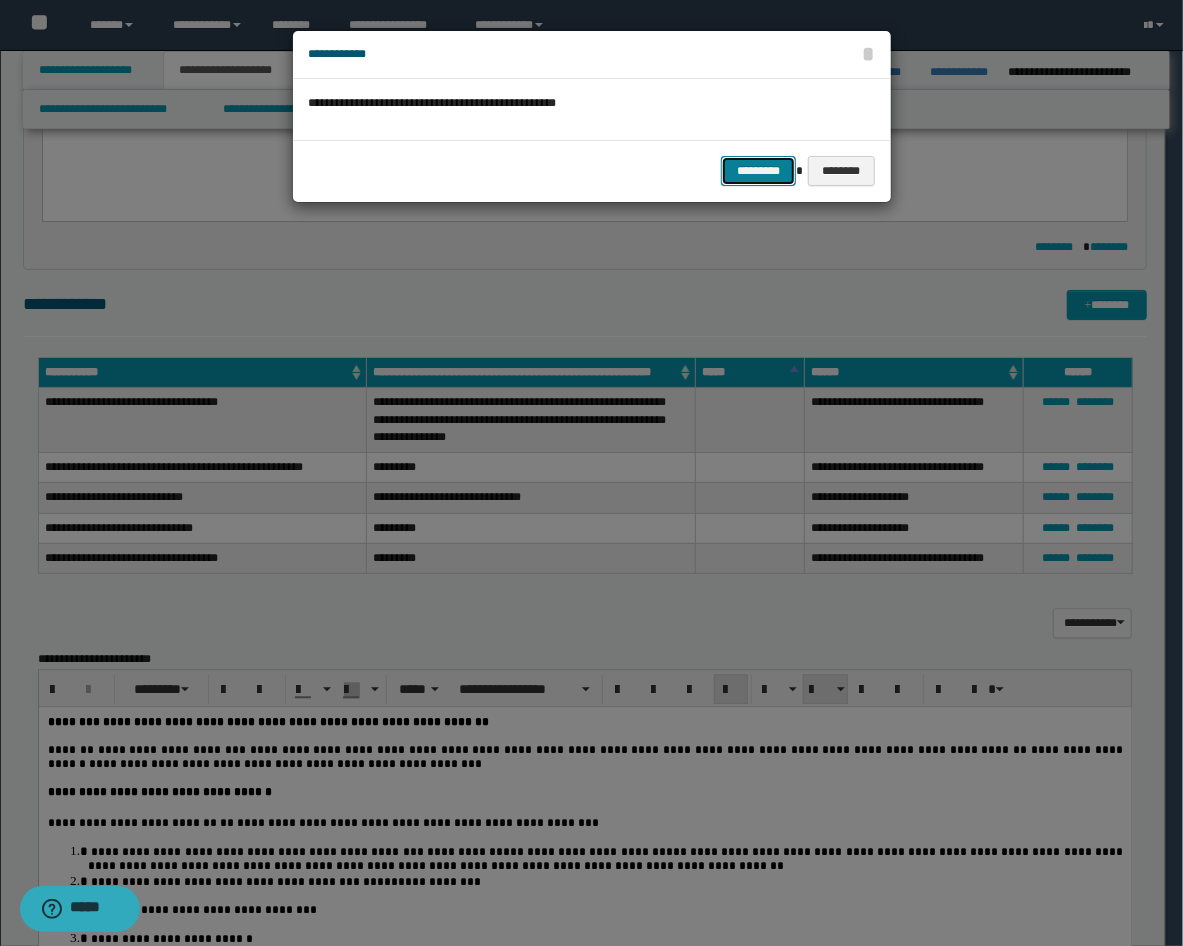click on "*********" at bounding box center (758, 171) 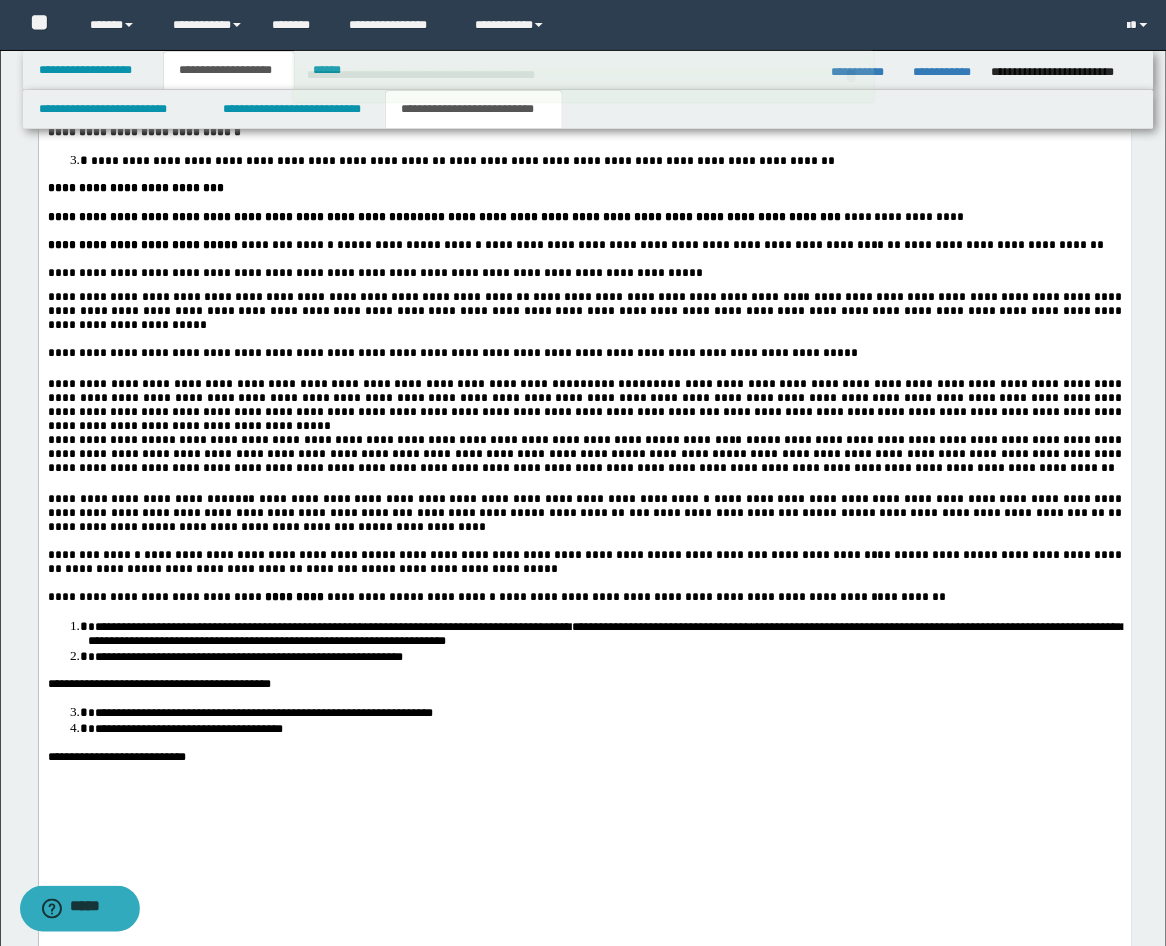 scroll, scrollTop: 2963, scrollLeft: 0, axis: vertical 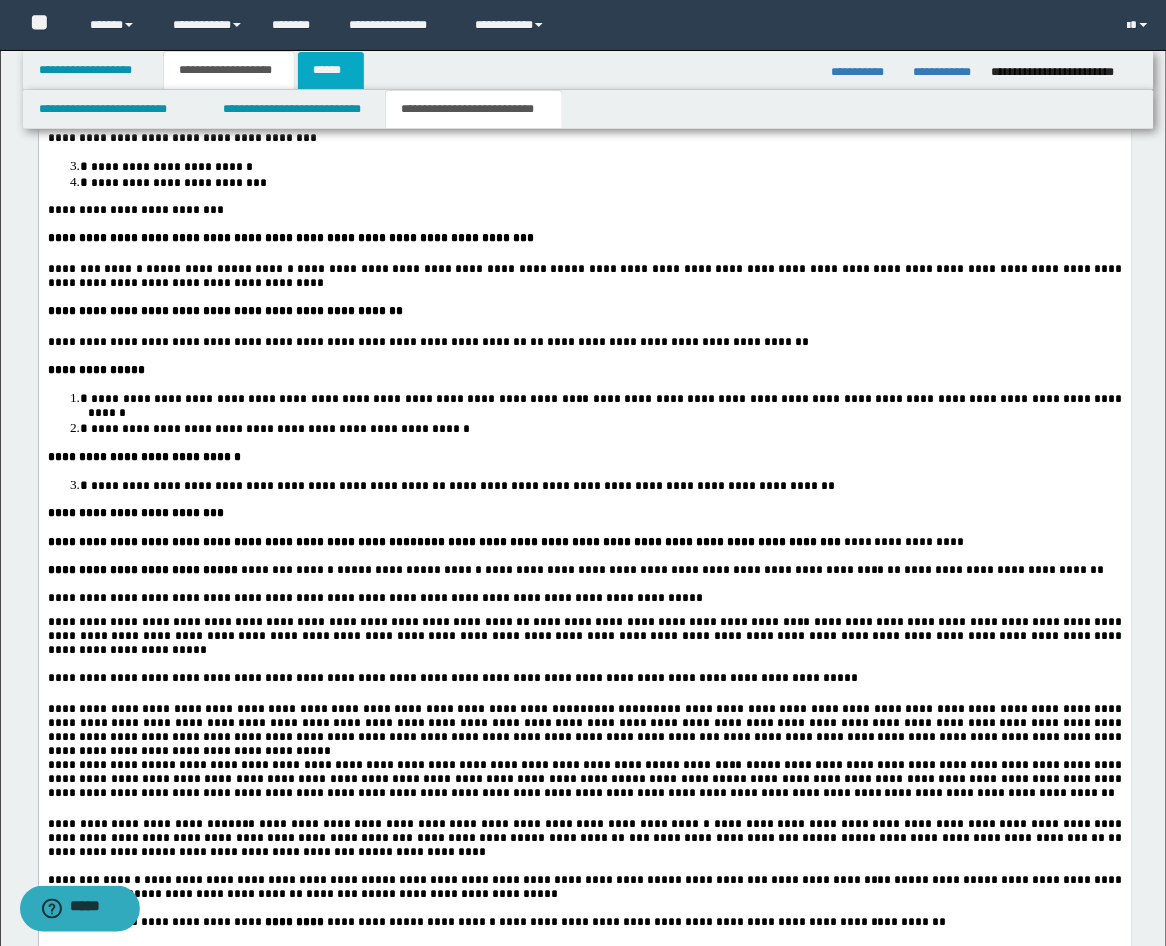 click on "******" at bounding box center (331, 70) 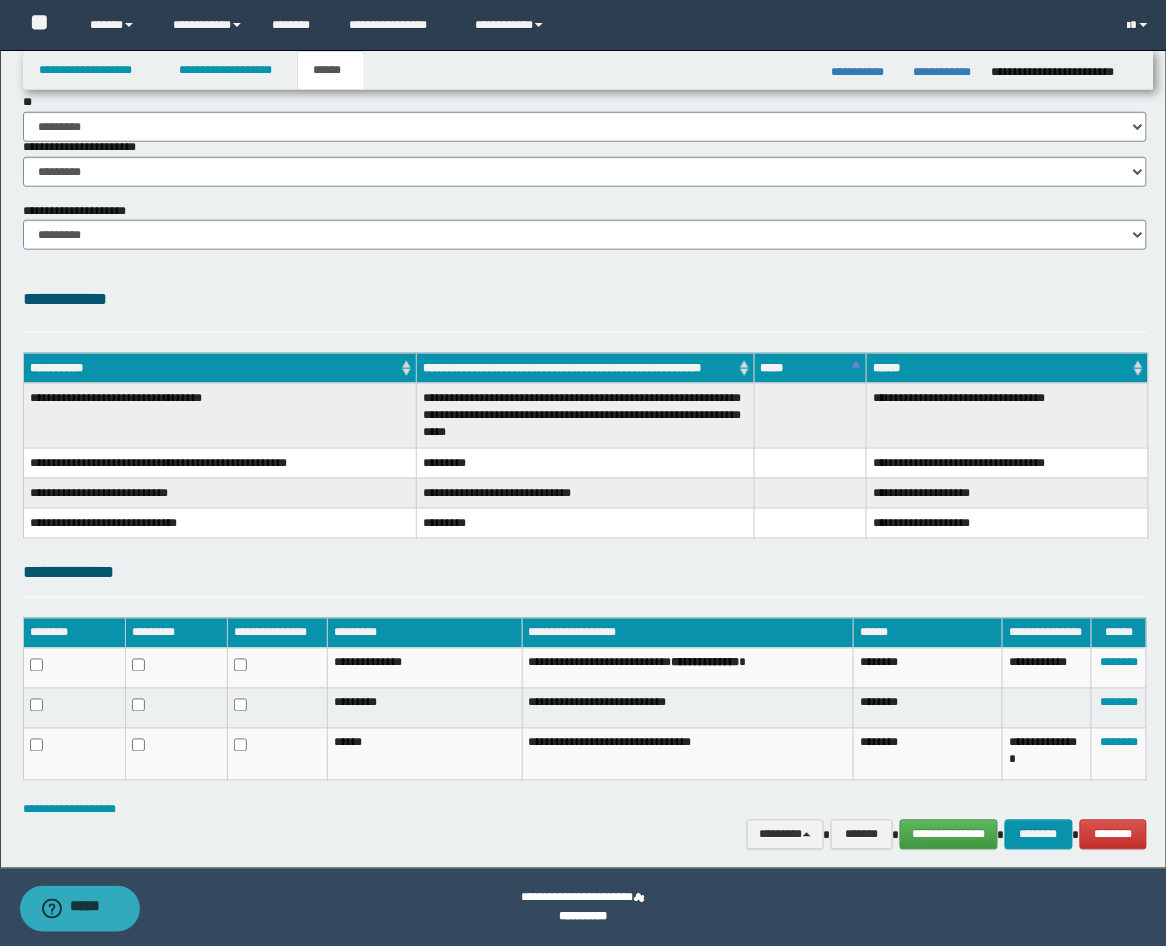scroll, scrollTop: 0, scrollLeft: 0, axis: both 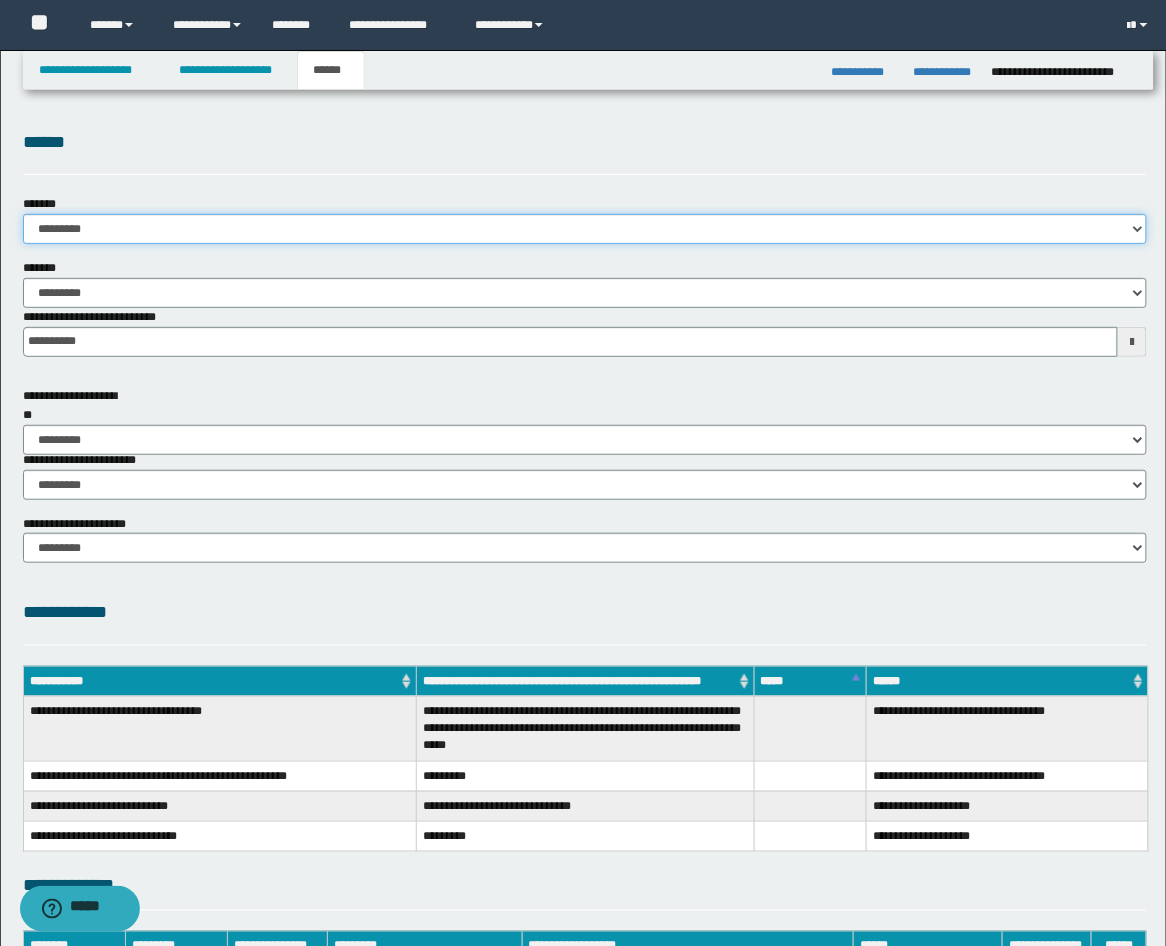 click on "**********" at bounding box center [585, 229] 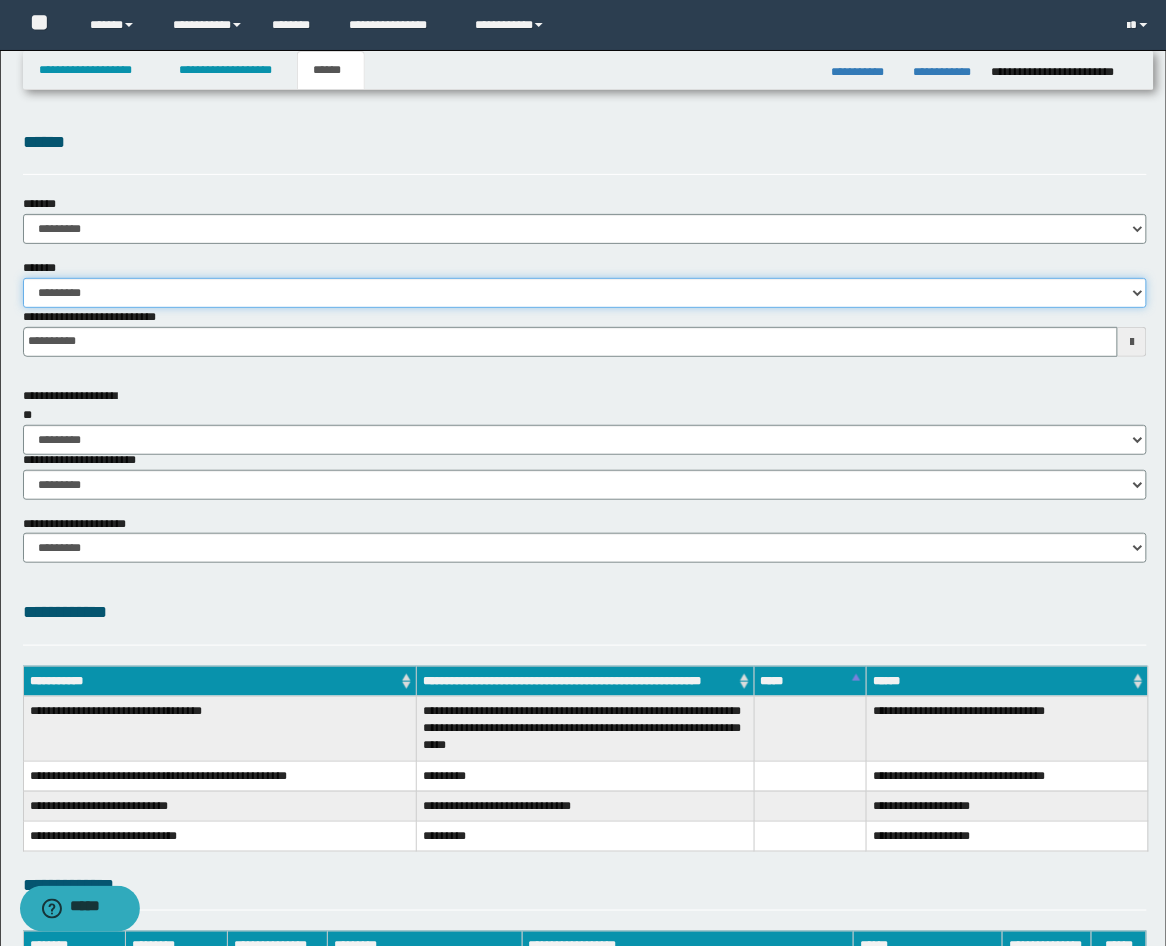 click on "**********" at bounding box center [585, 293] 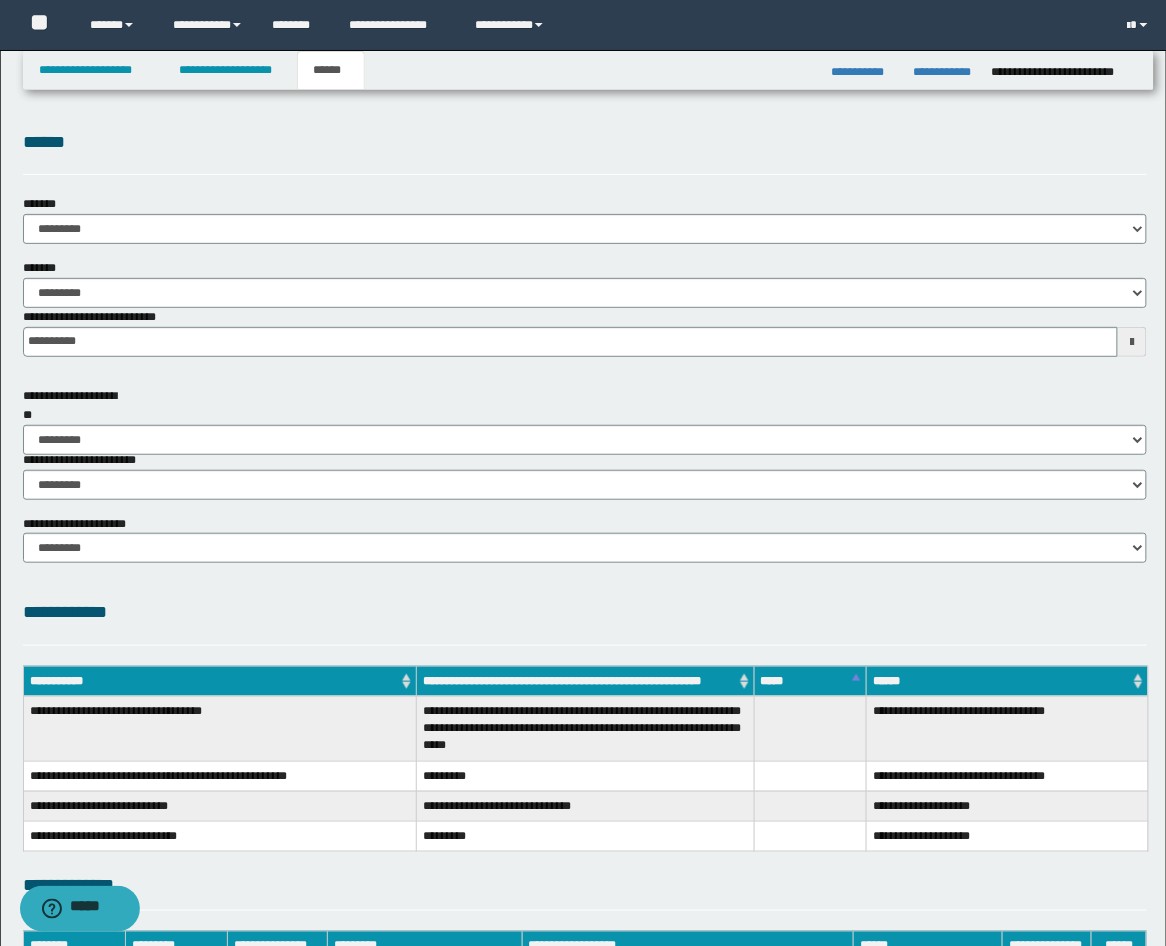 click on "**********" at bounding box center [585, 612] 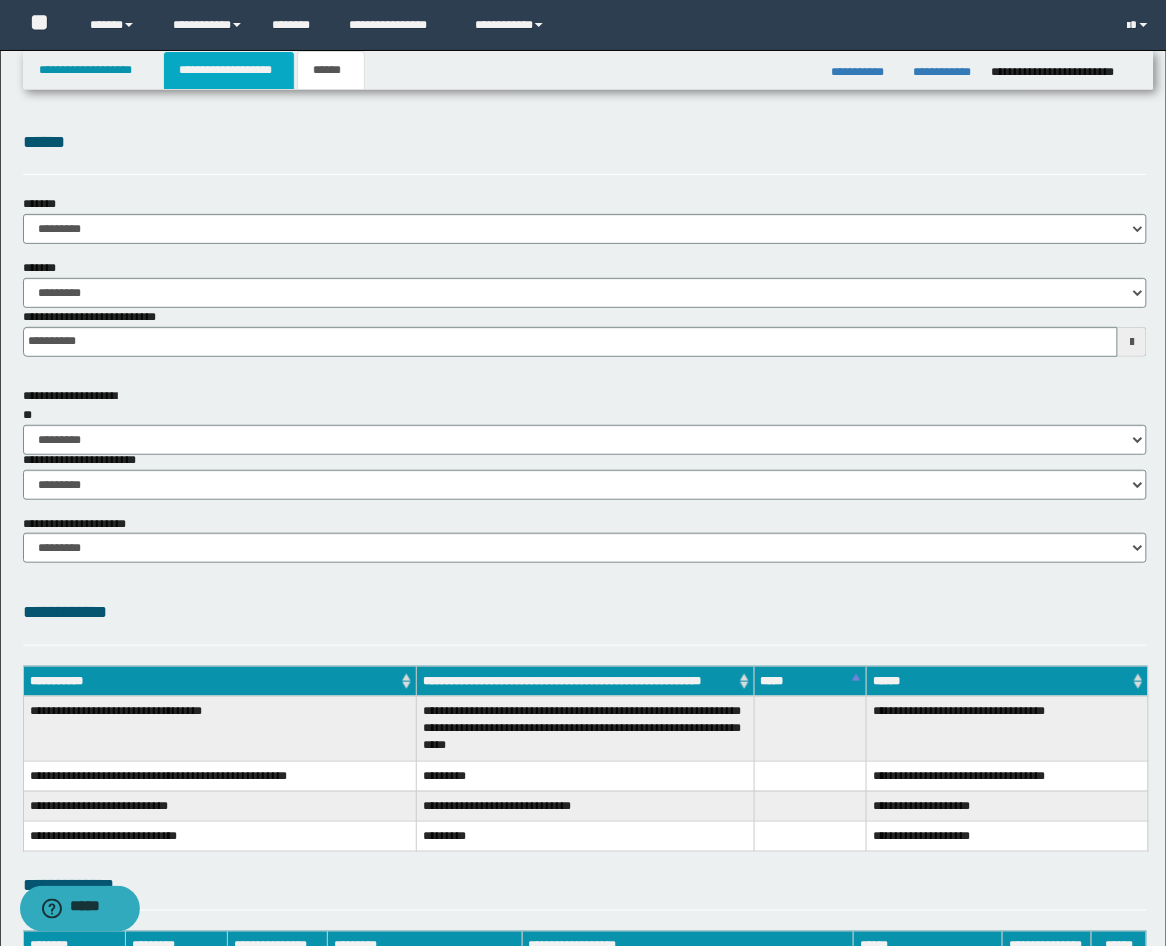 click on "**********" at bounding box center [229, 70] 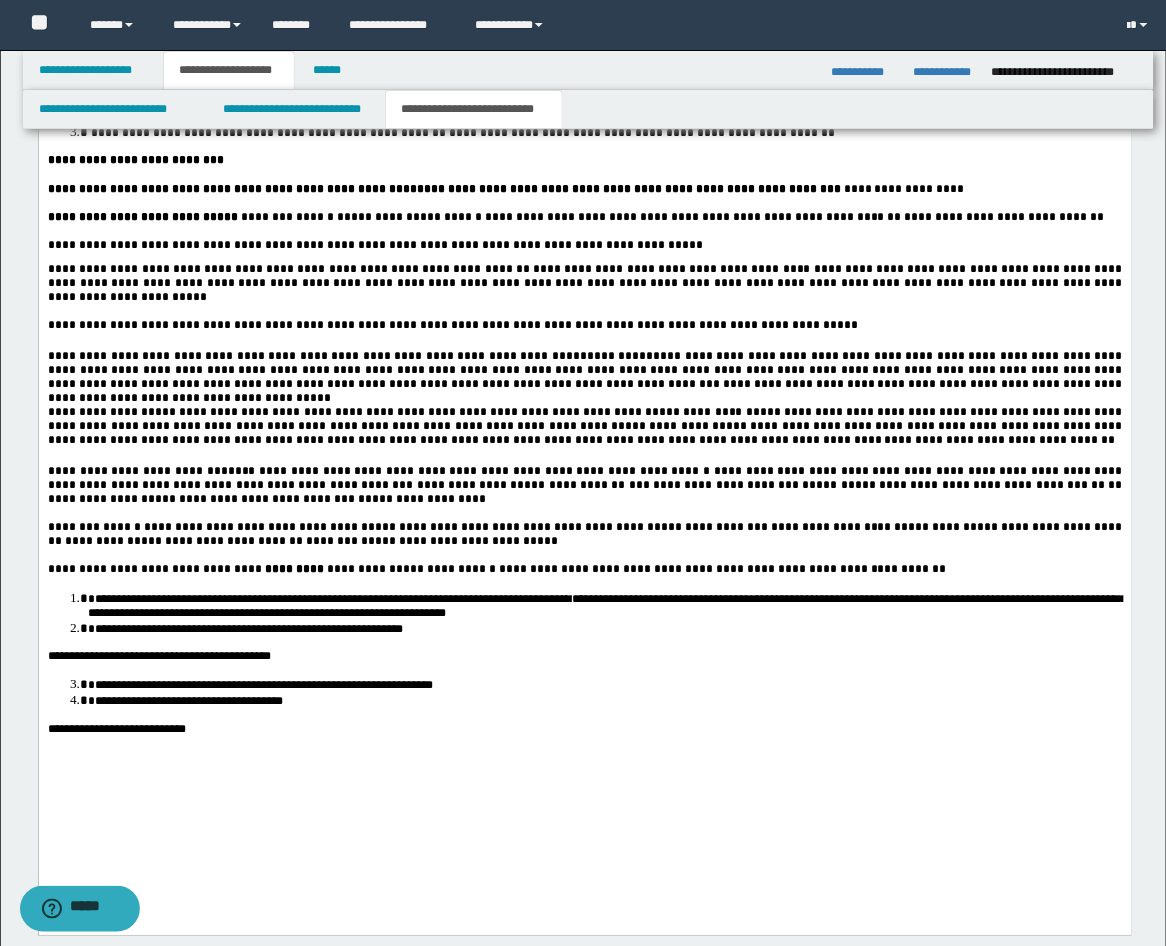 scroll, scrollTop: 2963, scrollLeft: 0, axis: vertical 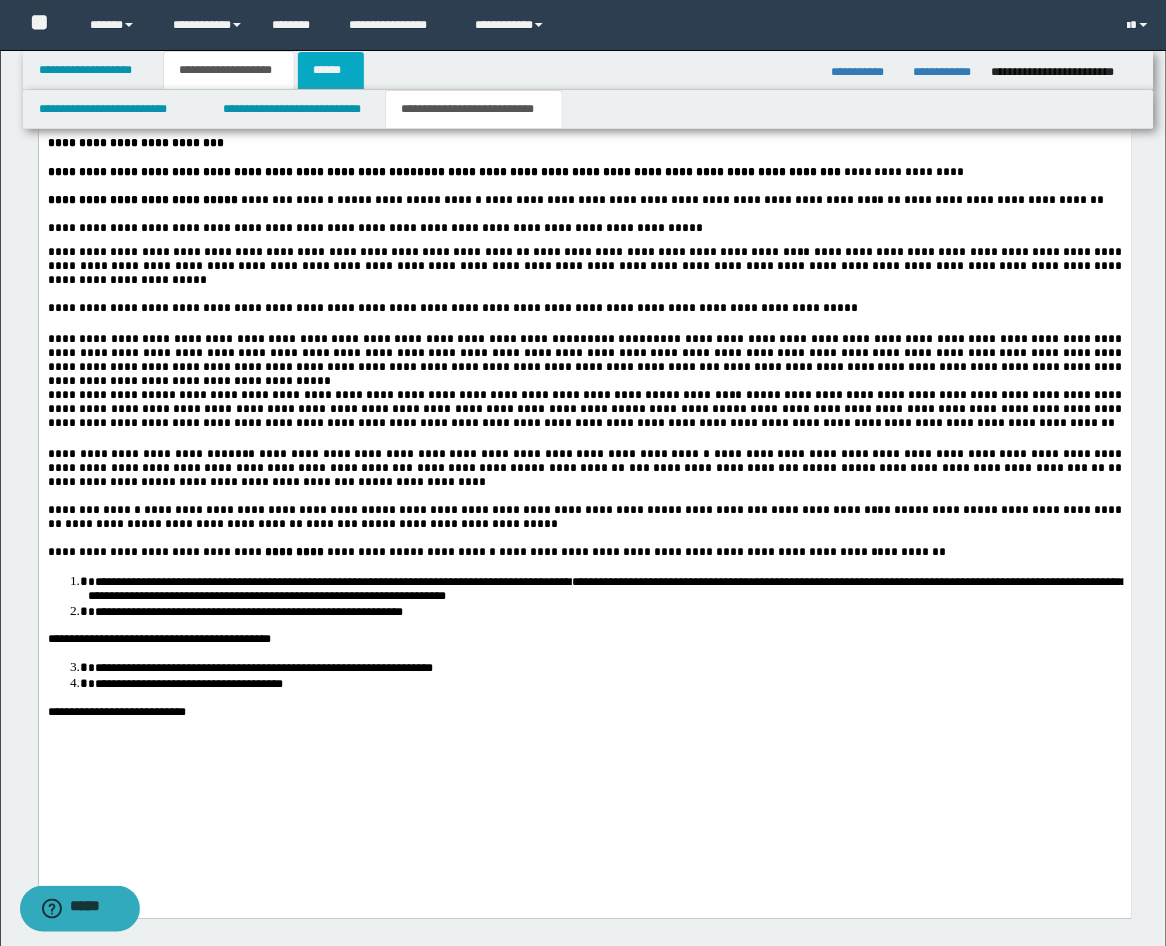 click on "******" at bounding box center [331, 70] 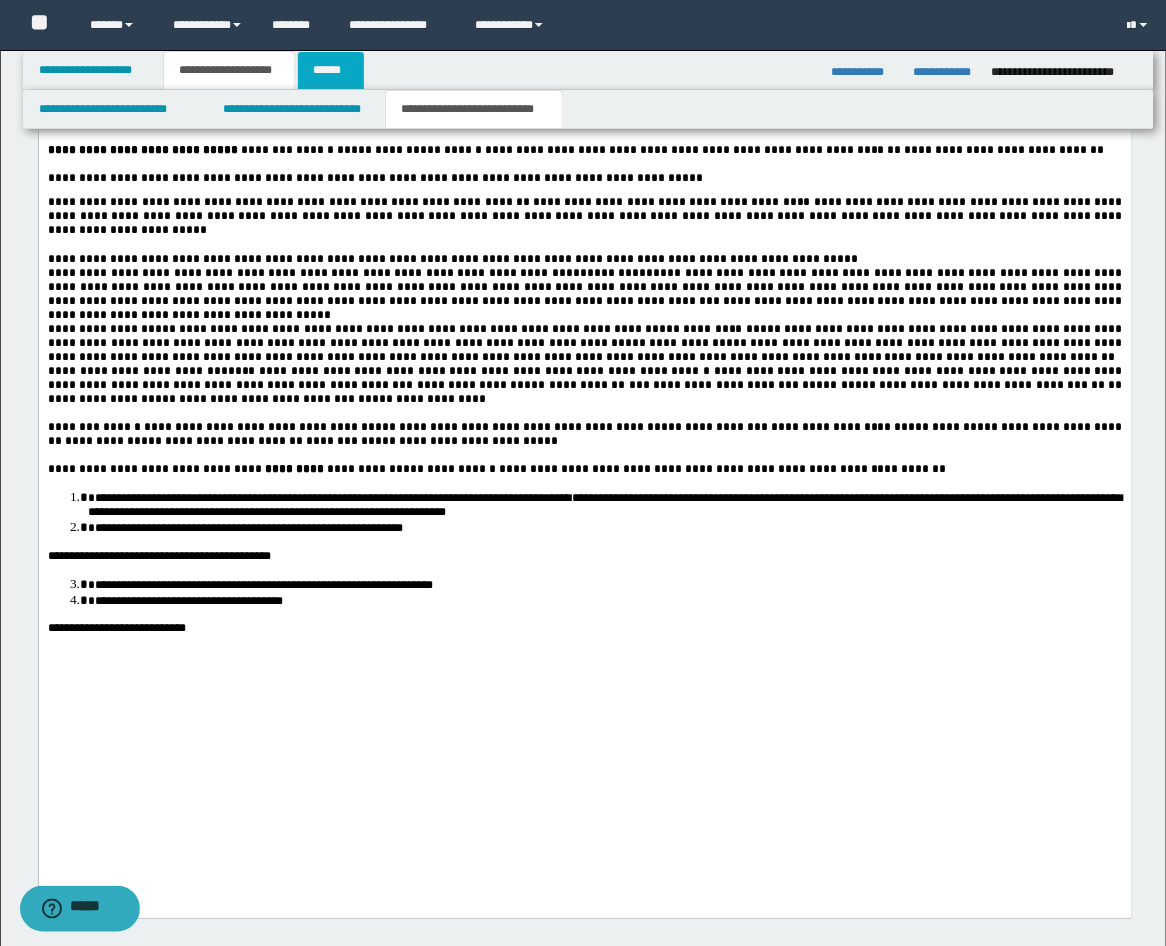 scroll, scrollTop: 313, scrollLeft: 0, axis: vertical 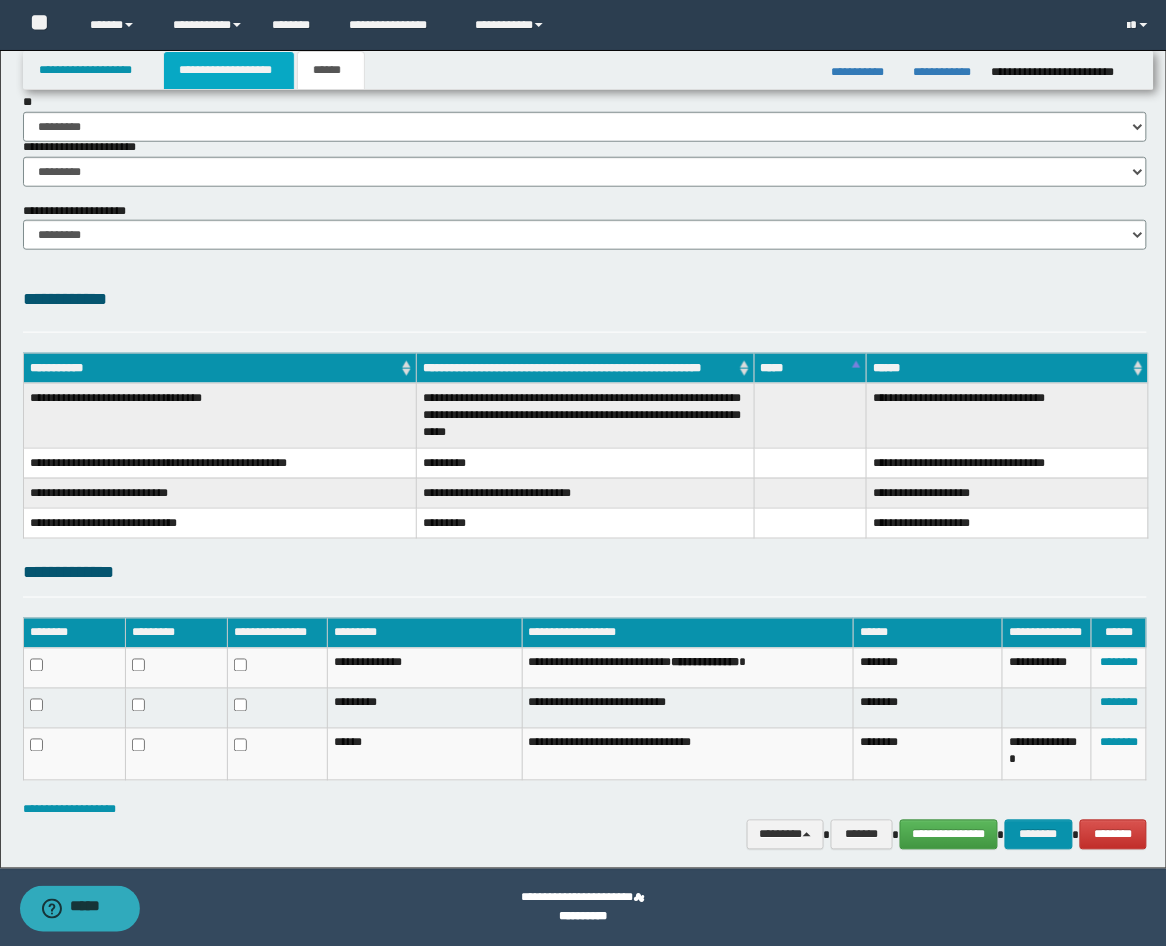 click on "**********" at bounding box center [229, 70] 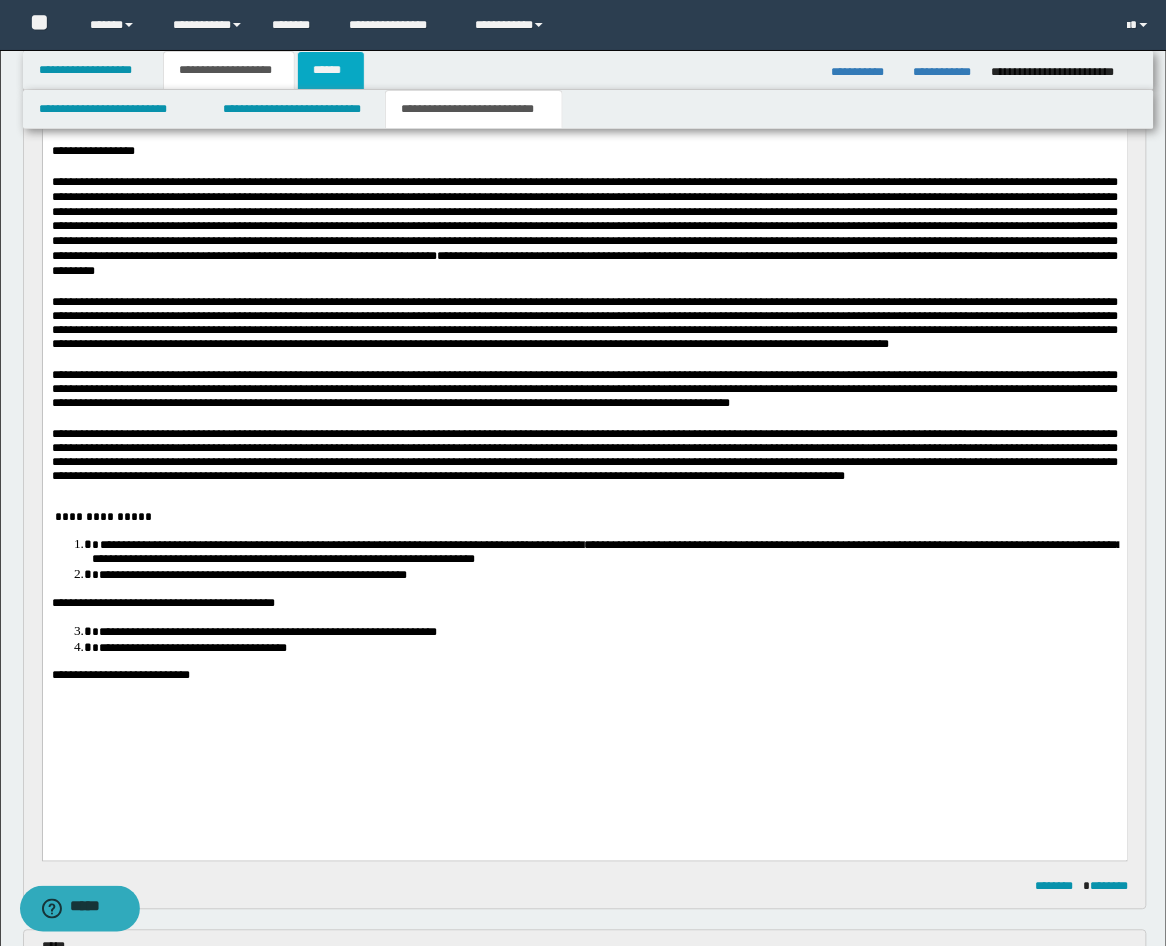 click on "******" at bounding box center (331, 70) 